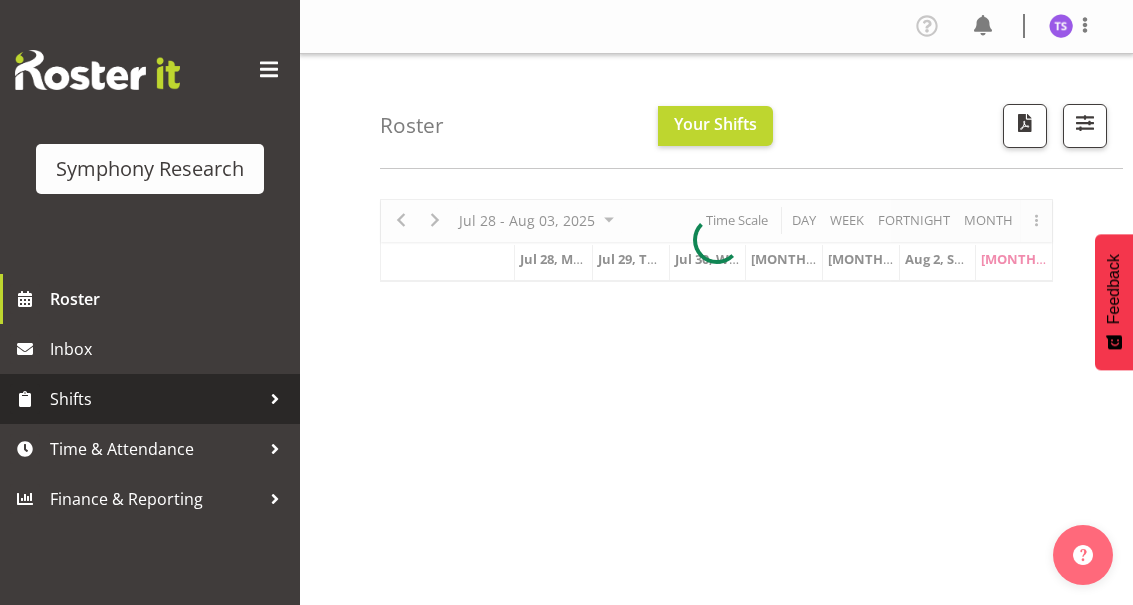 scroll, scrollTop: 0, scrollLeft: 0, axis: both 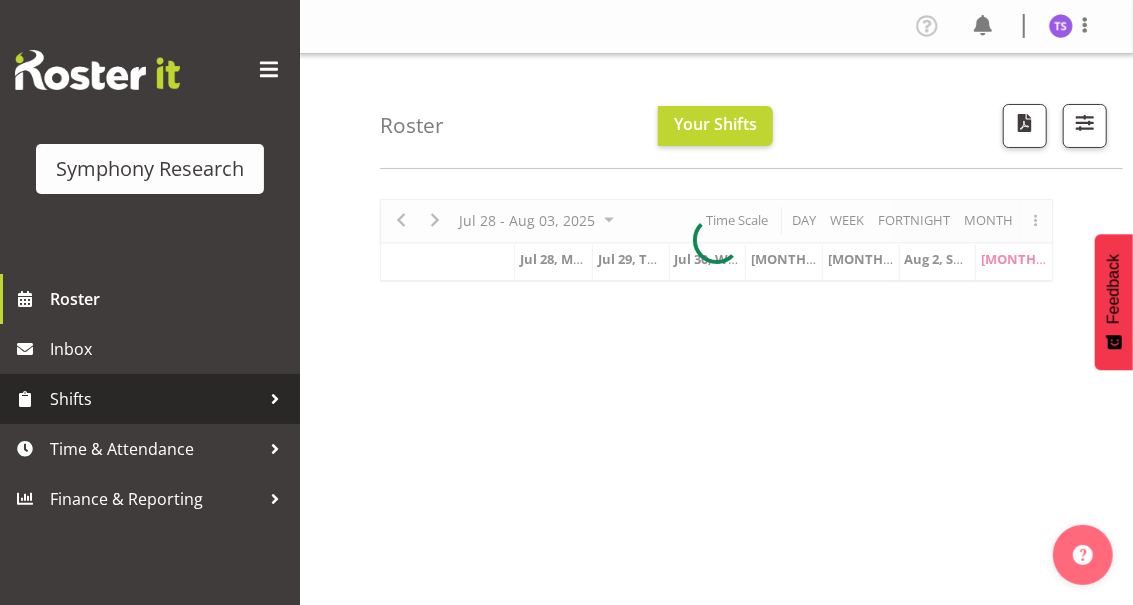 click on "Shifts" at bounding box center [155, 399] 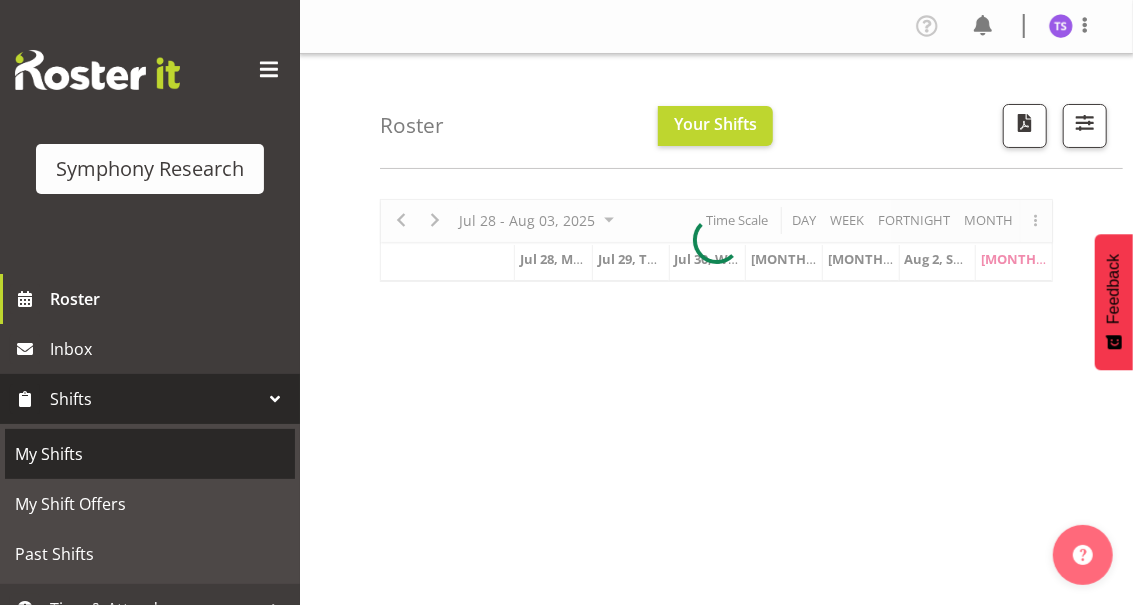 click on "My Shifts" at bounding box center [150, 454] 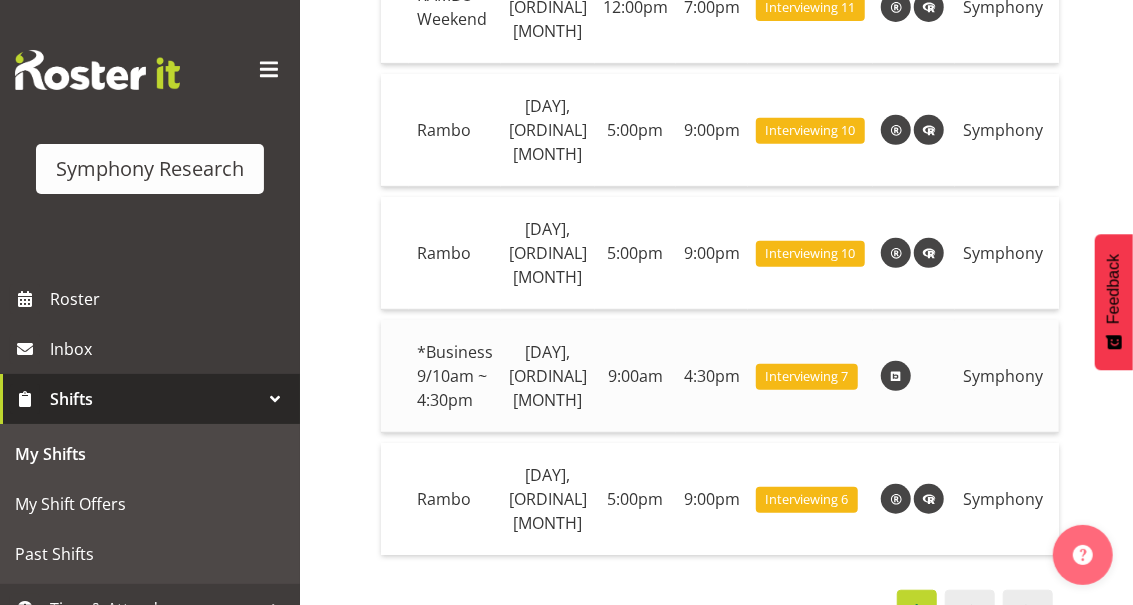 scroll, scrollTop: 387, scrollLeft: 0, axis: vertical 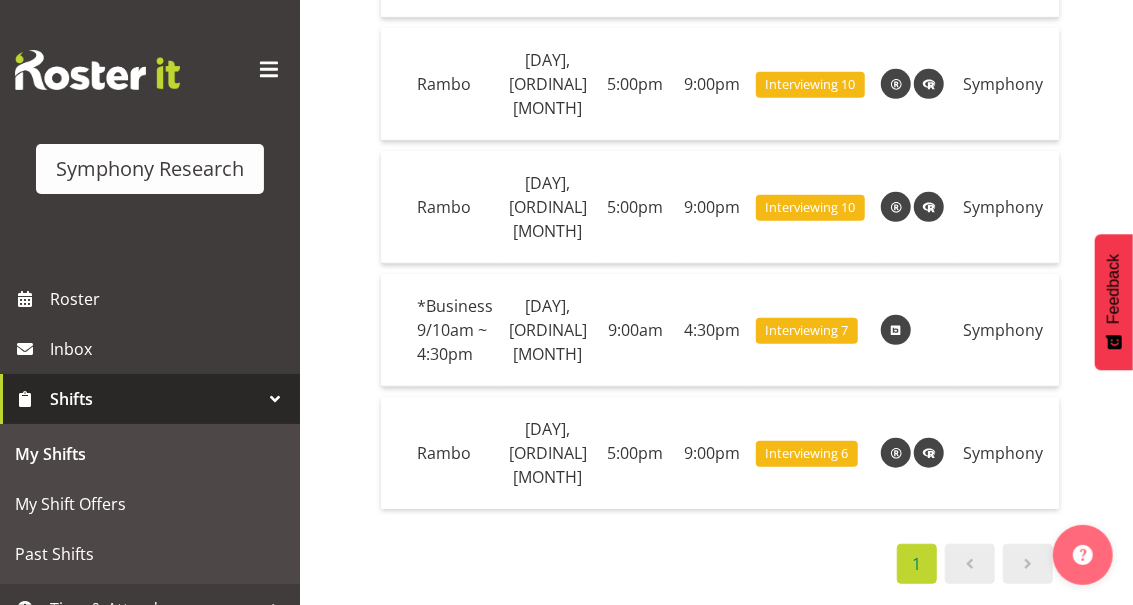 click at bounding box center (1028, 564) 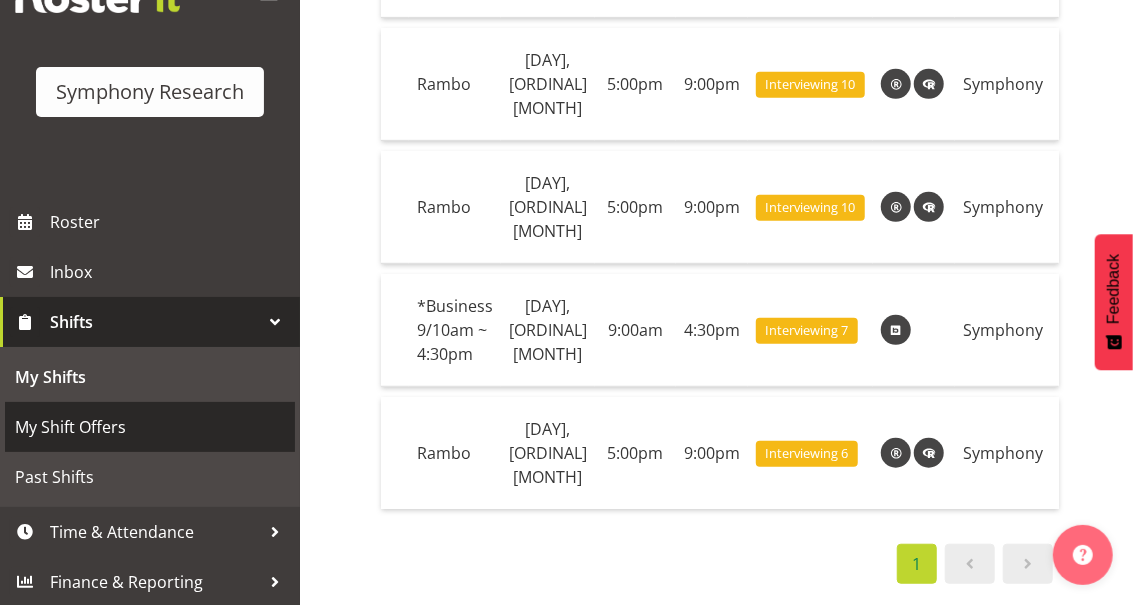 scroll, scrollTop: 78, scrollLeft: 0, axis: vertical 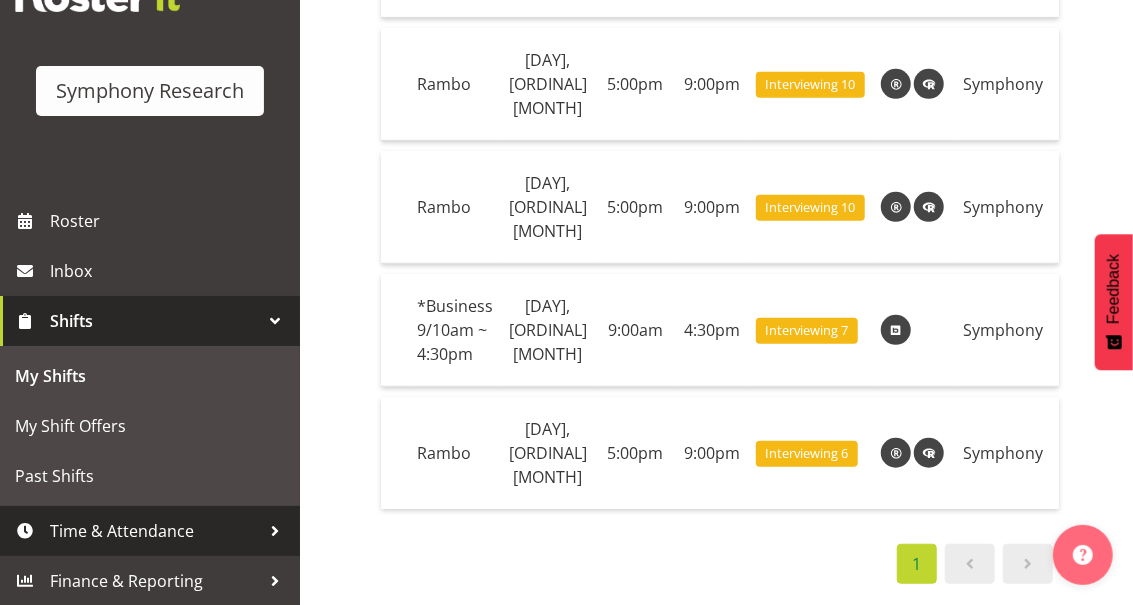 click on "Time & Attendance" at bounding box center (155, 531) 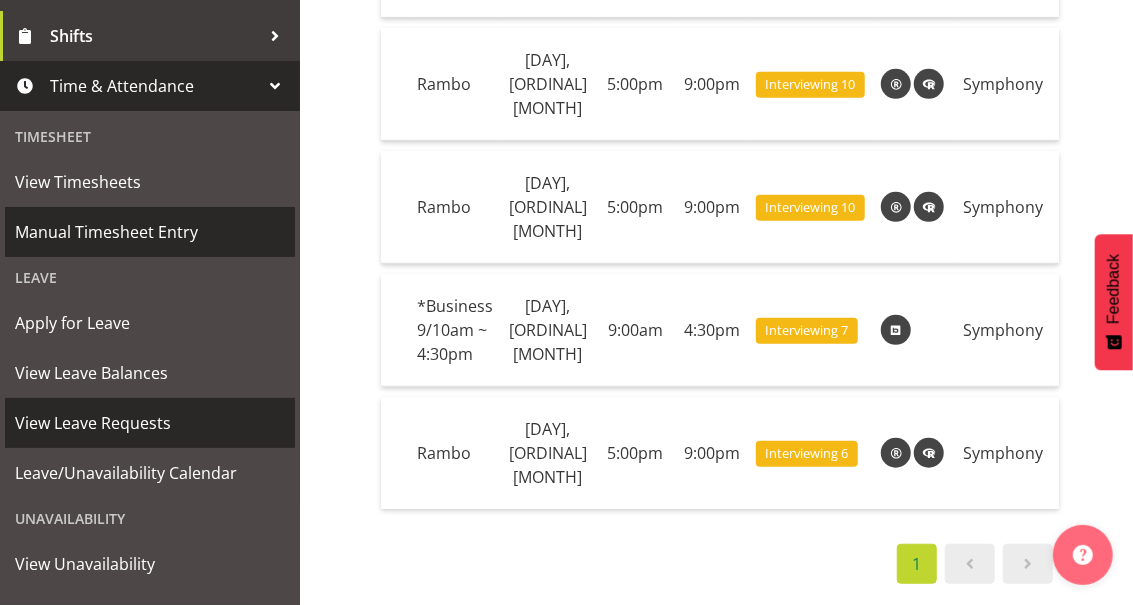 scroll, scrollTop: 451, scrollLeft: 0, axis: vertical 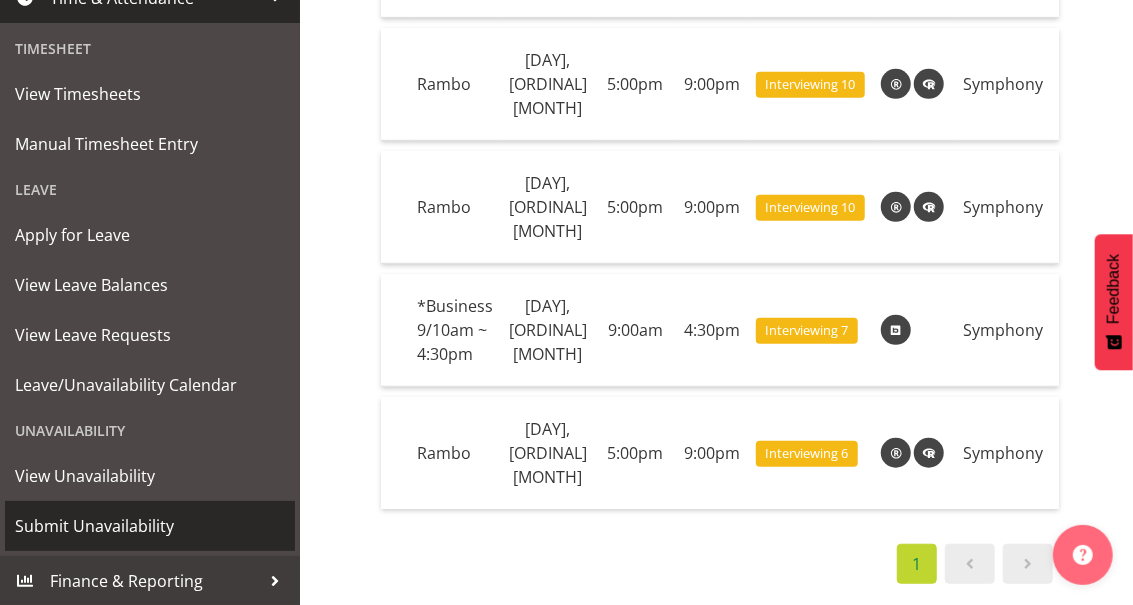 click on "Submit Unavailability" at bounding box center (150, 526) 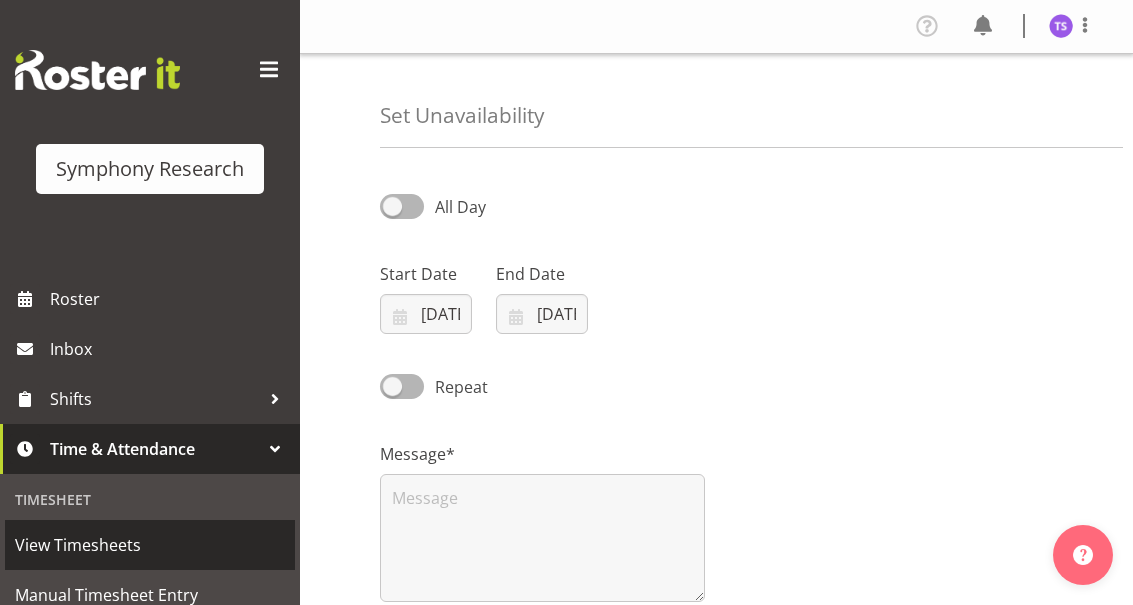 scroll, scrollTop: 0, scrollLeft: 0, axis: both 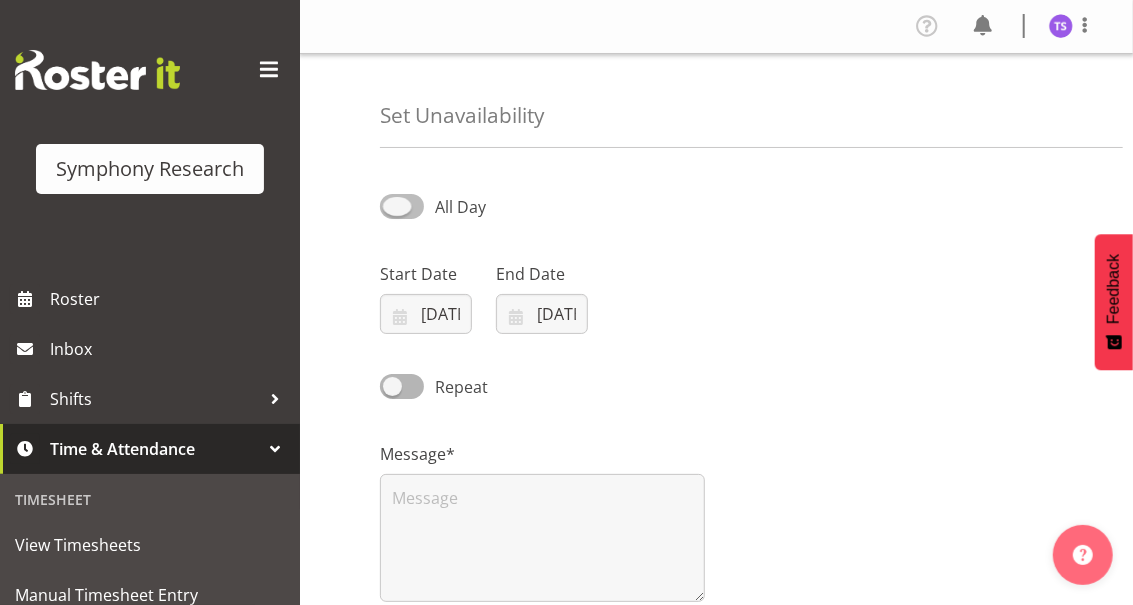click at bounding box center [402, 206] 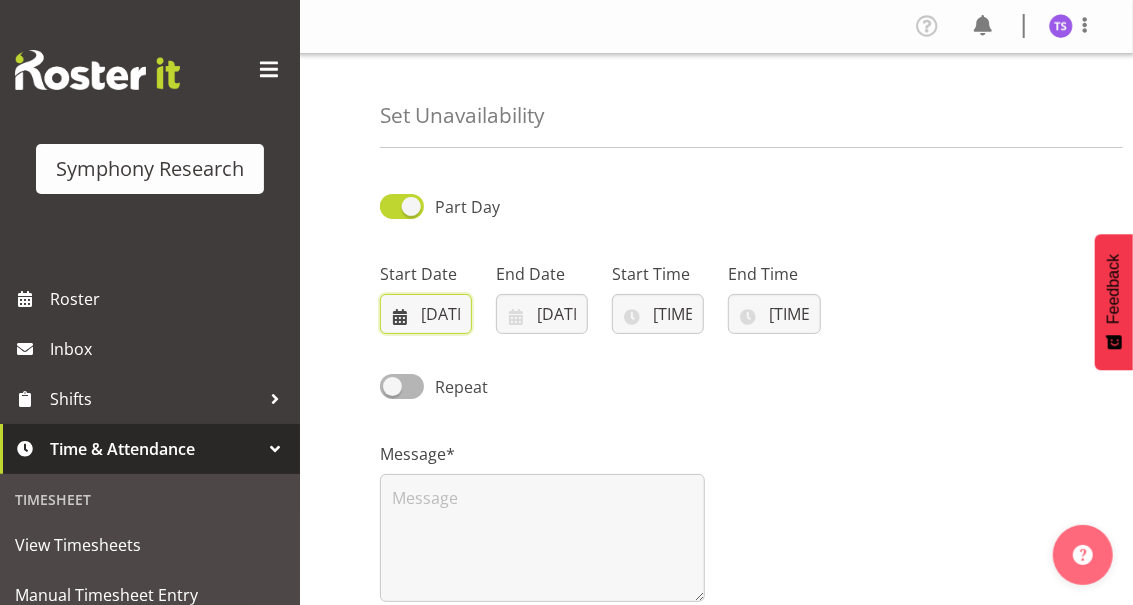 click on "03/08/2025" at bounding box center [426, 314] 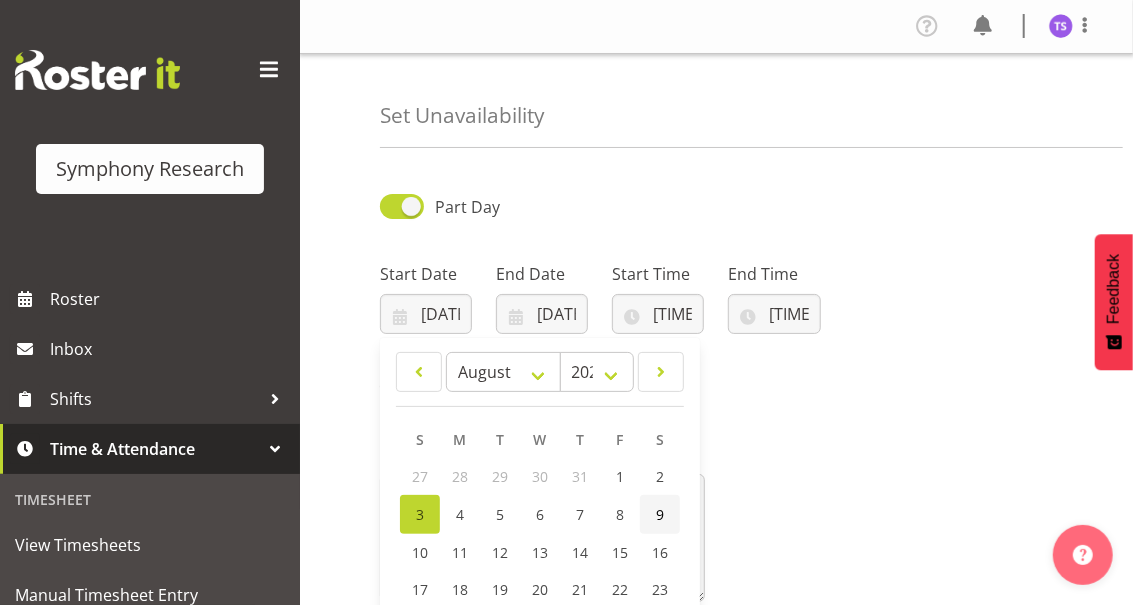 click on "9" at bounding box center (660, 514) 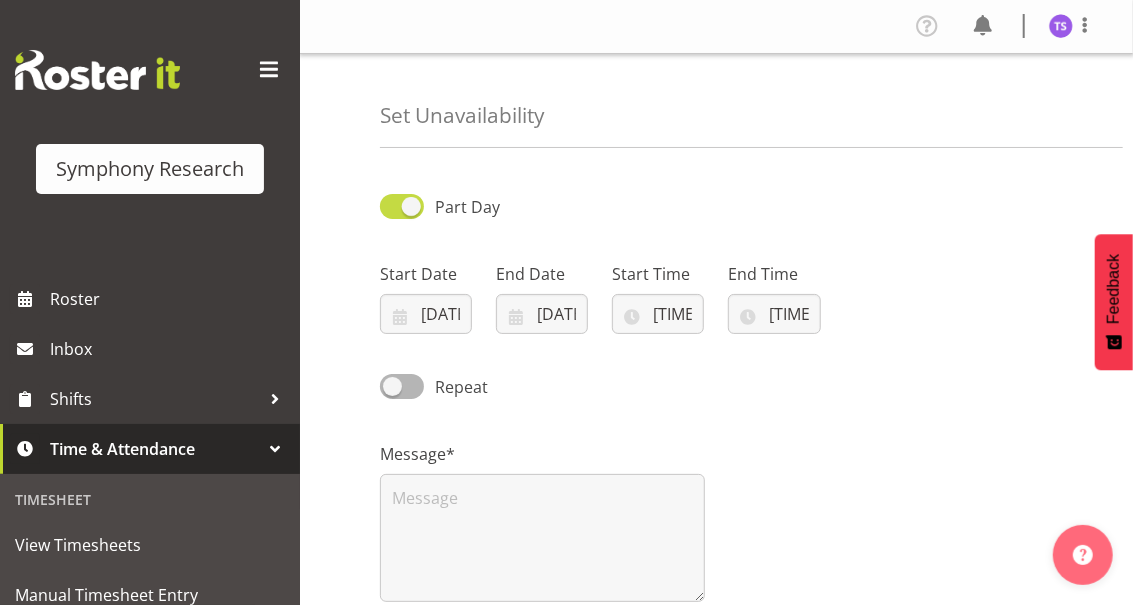 click at bounding box center (402, 206) 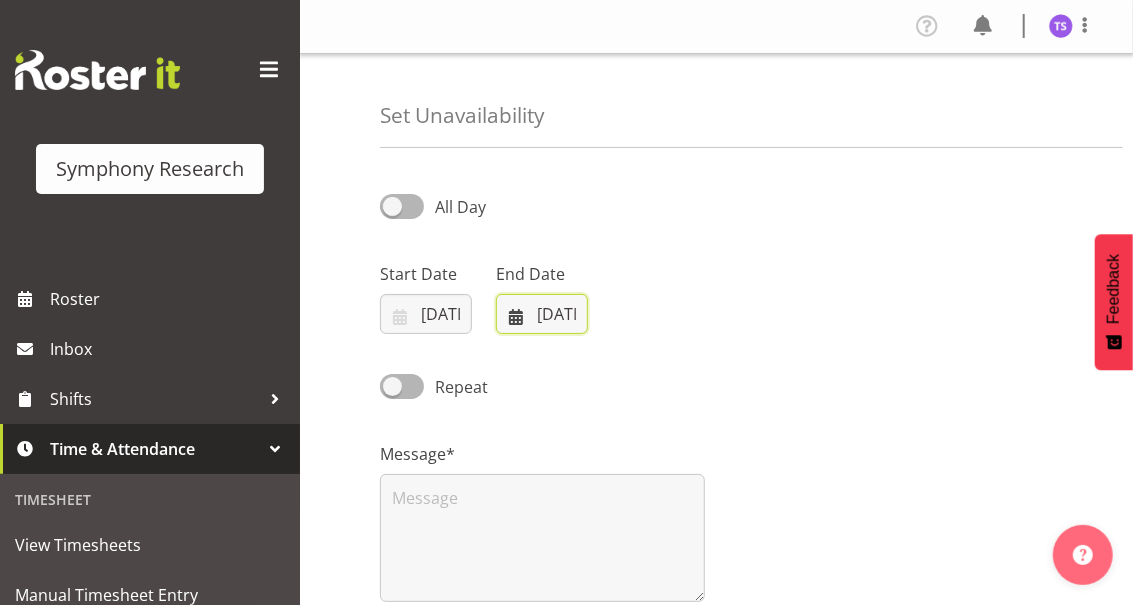 click on "03/08/2025" at bounding box center (542, 314) 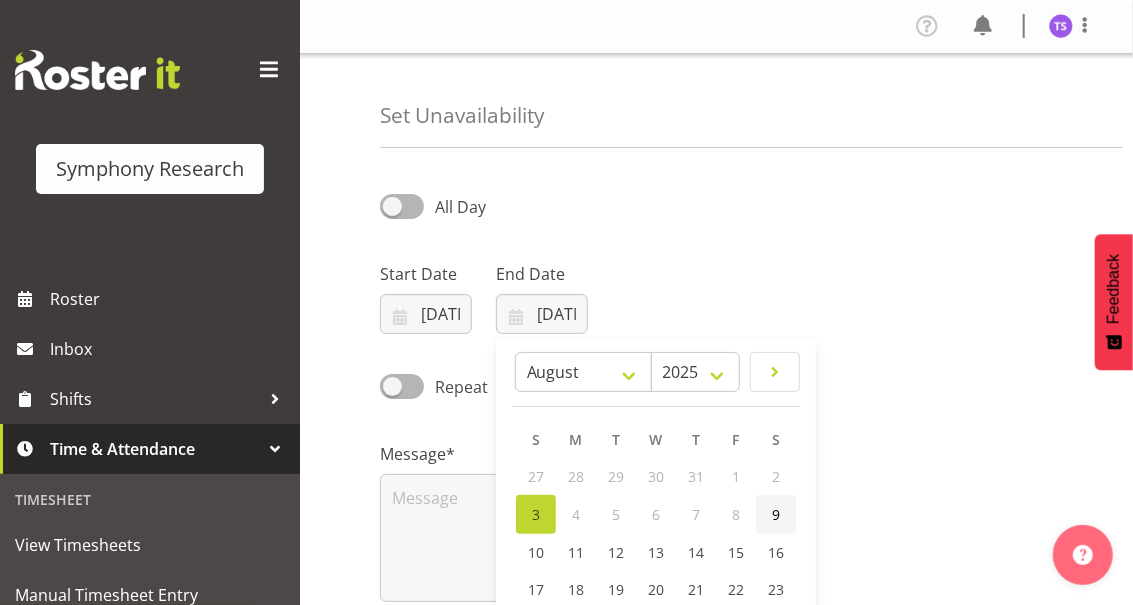 click on "9" at bounding box center (776, 514) 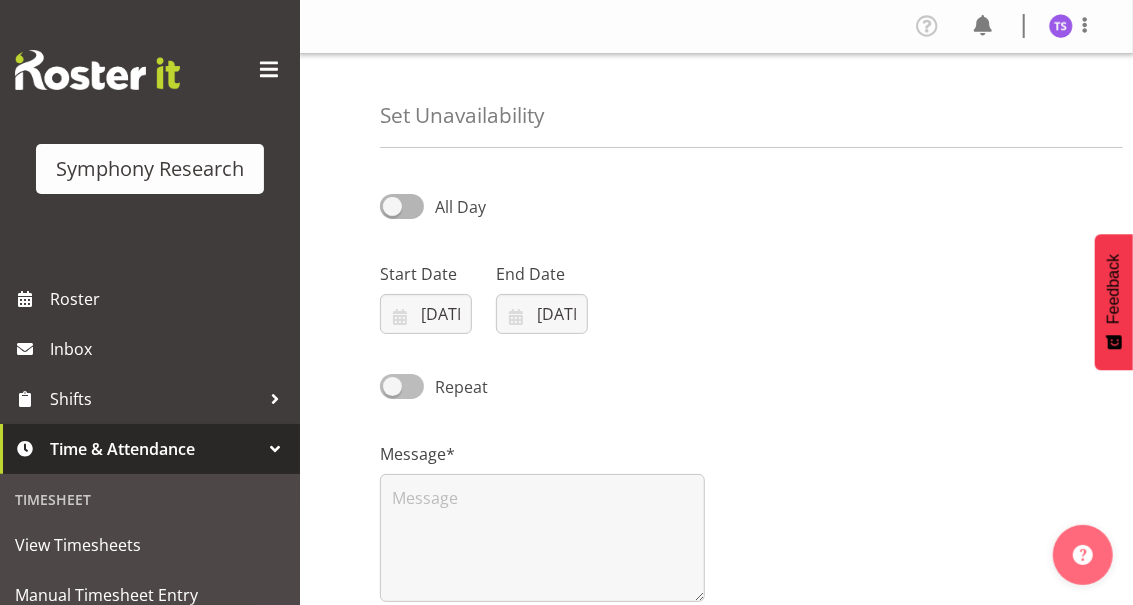 click at bounding box center [402, 386] 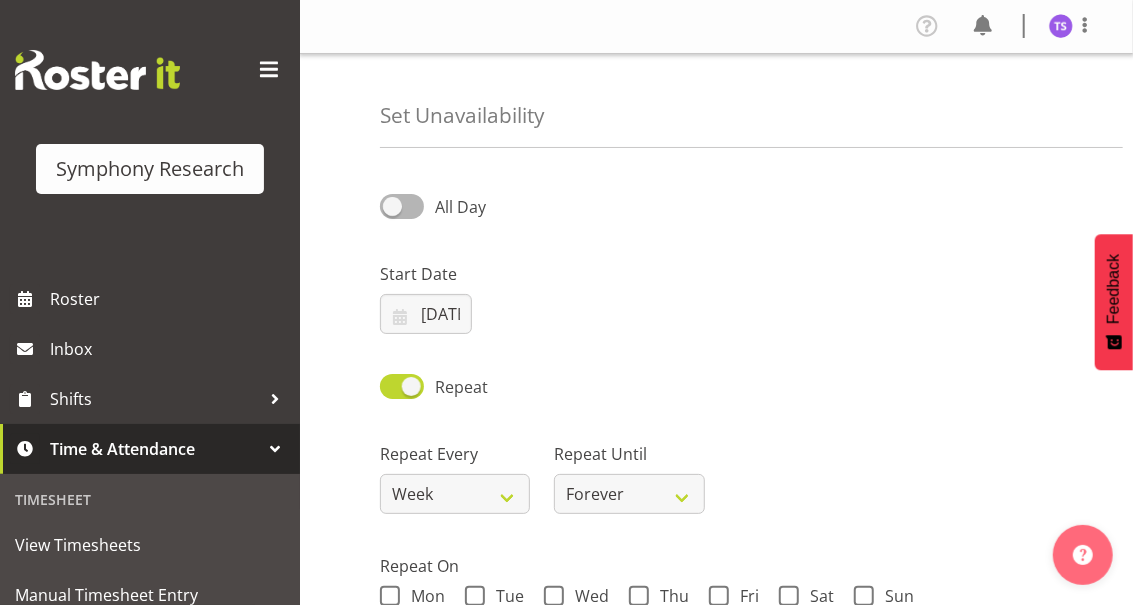 scroll, scrollTop: 66, scrollLeft: 0, axis: vertical 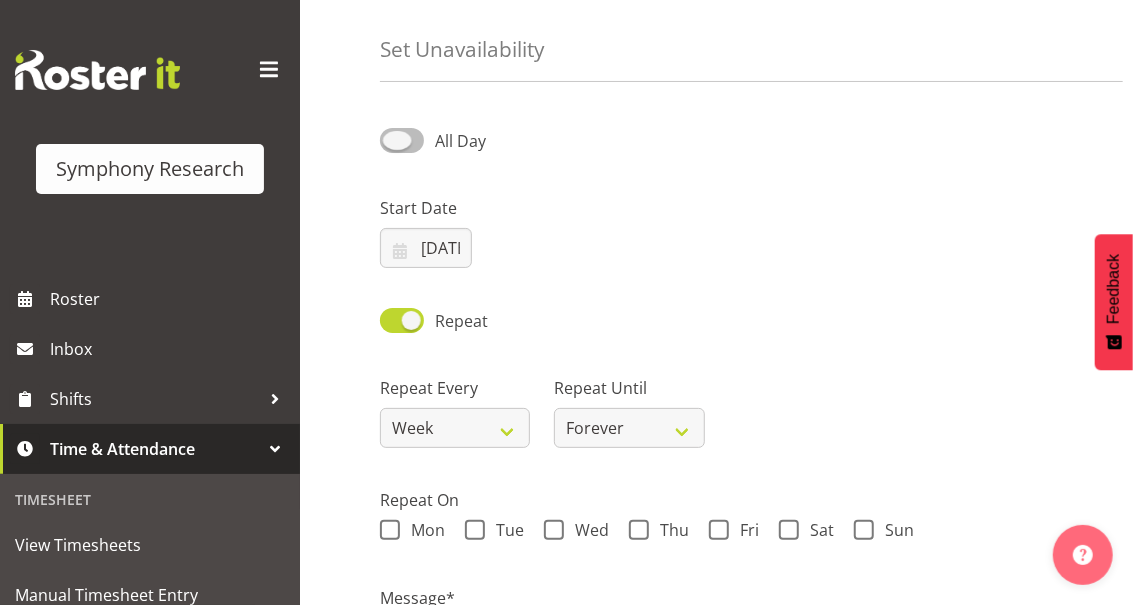 click at bounding box center (402, 140) 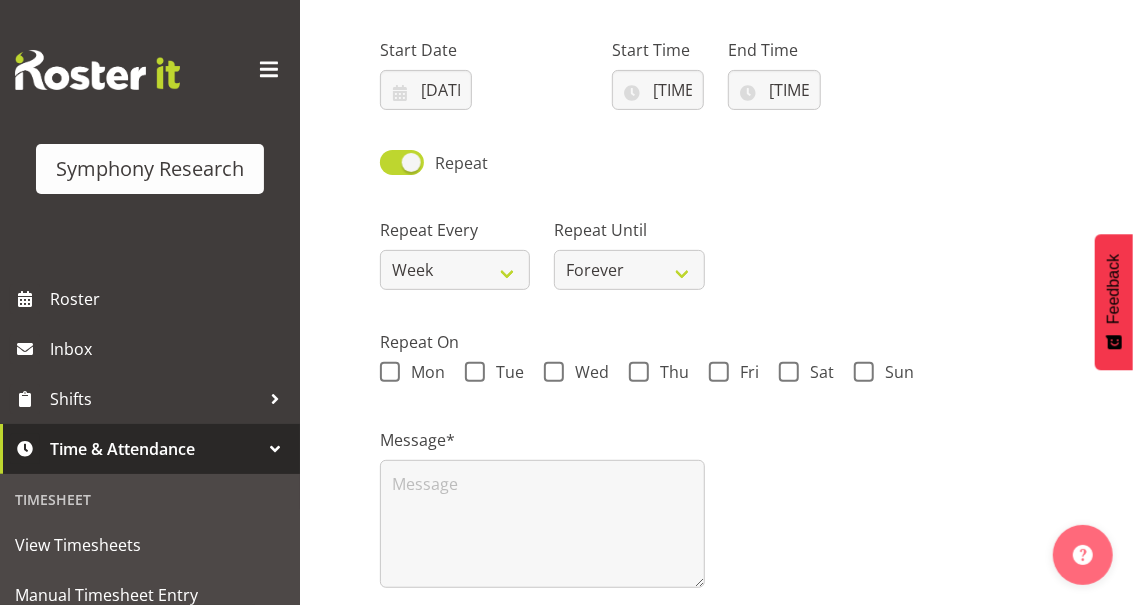 scroll, scrollTop: 367, scrollLeft: 0, axis: vertical 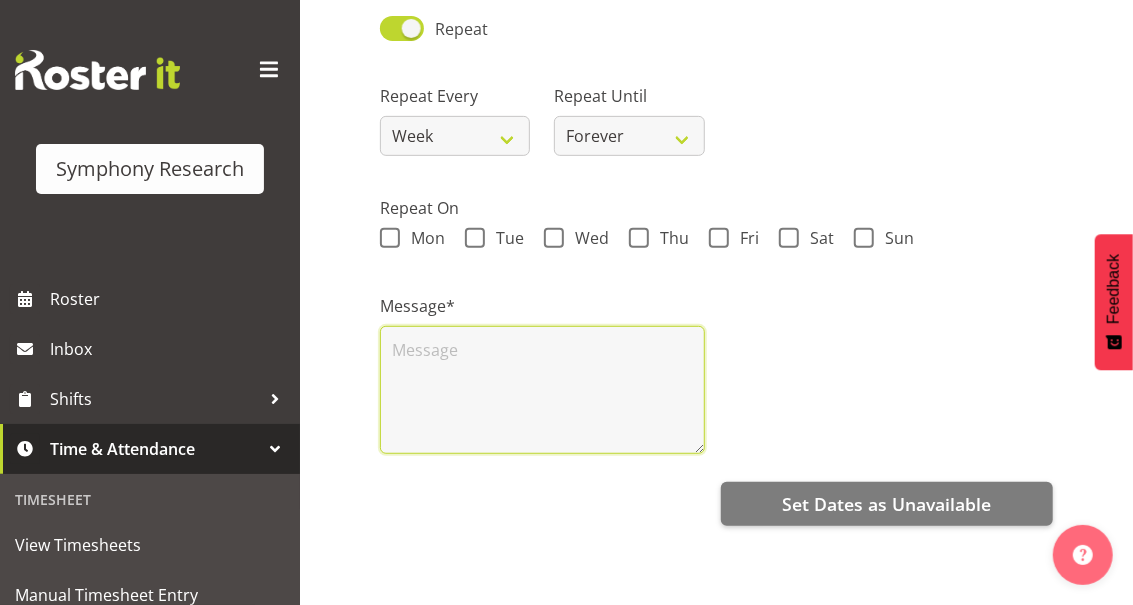 click at bounding box center [542, 390] 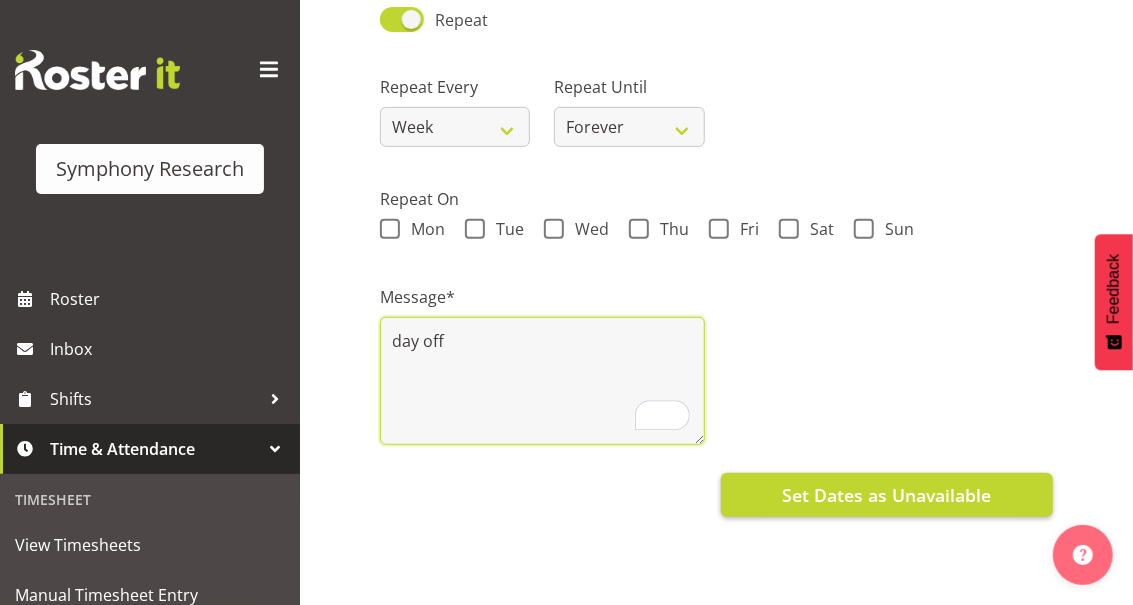 type on "day off" 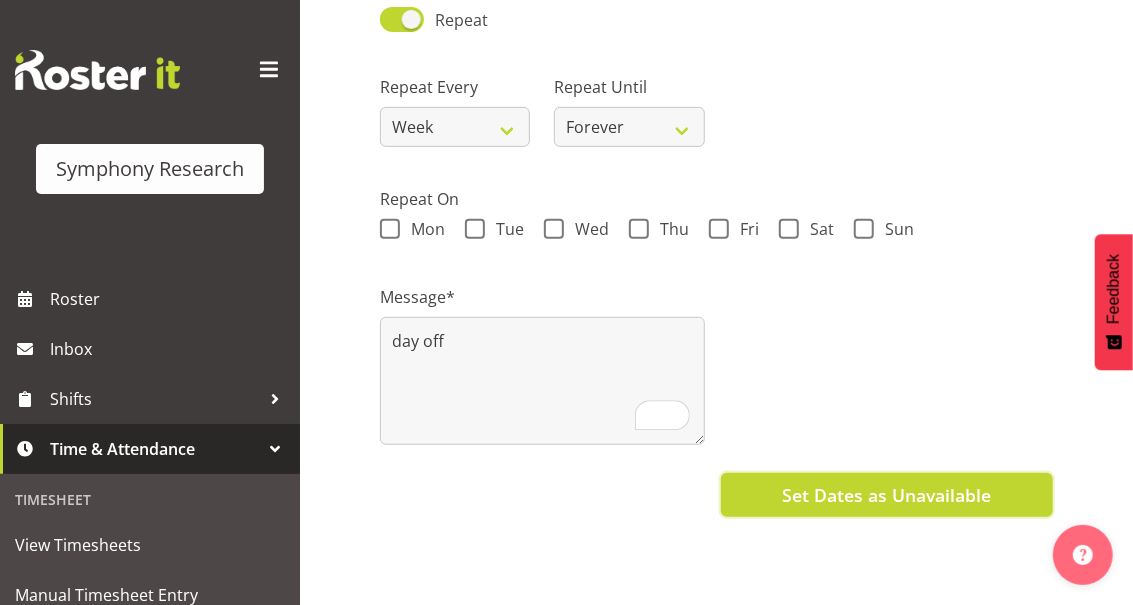 click on "Set Dates as Unavailable" at bounding box center [886, 495] 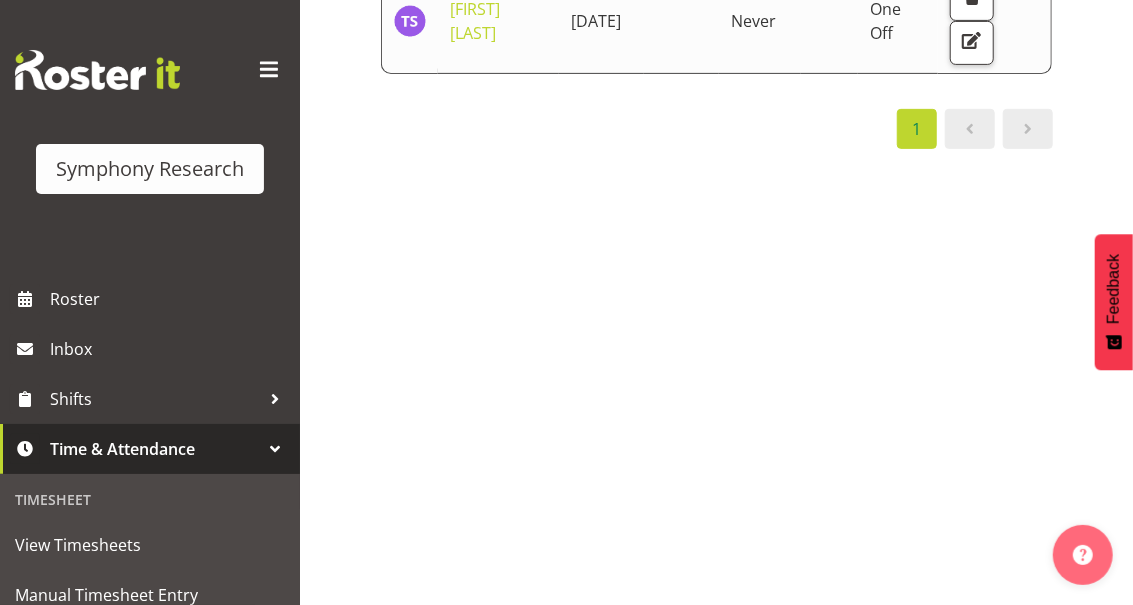 scroll, scrollTop: 120, scrollLeft: 0, axis: vertical 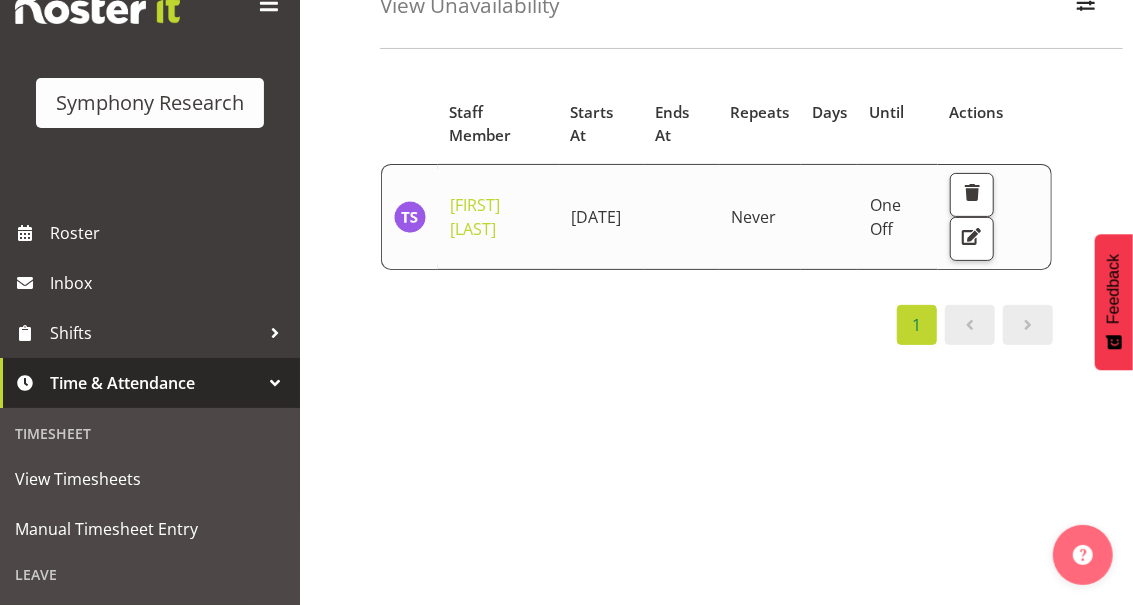 click on "Time & Attendance" at bounding box center (155, 383) 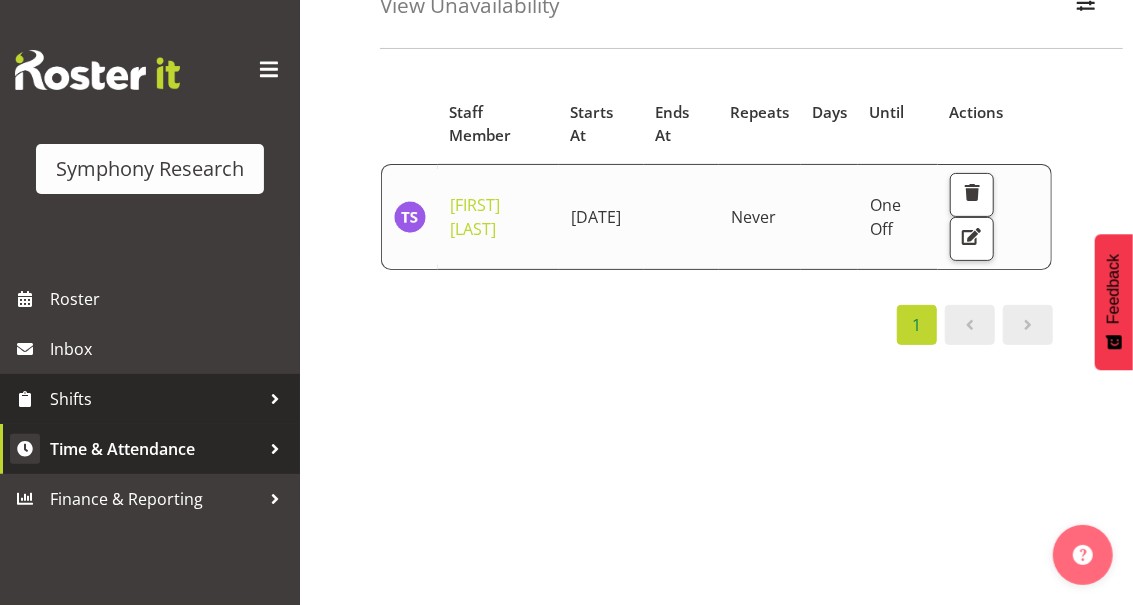scroll, scrollTop: 0, scrollLeft: 0, axis: both 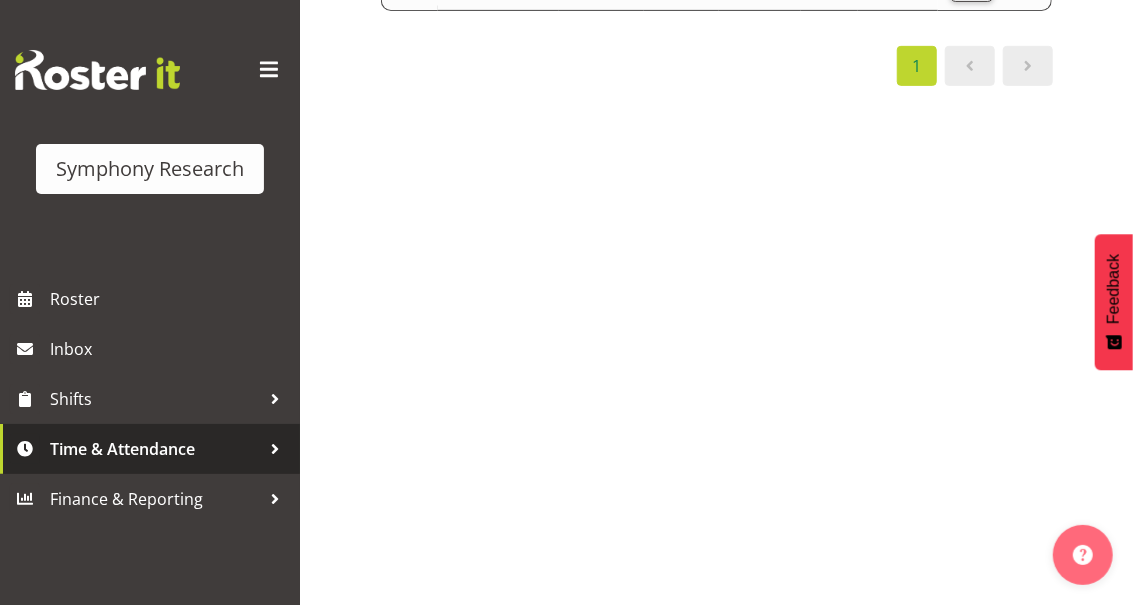 click on "Time & Attendance" at bounding box center (155, 449) 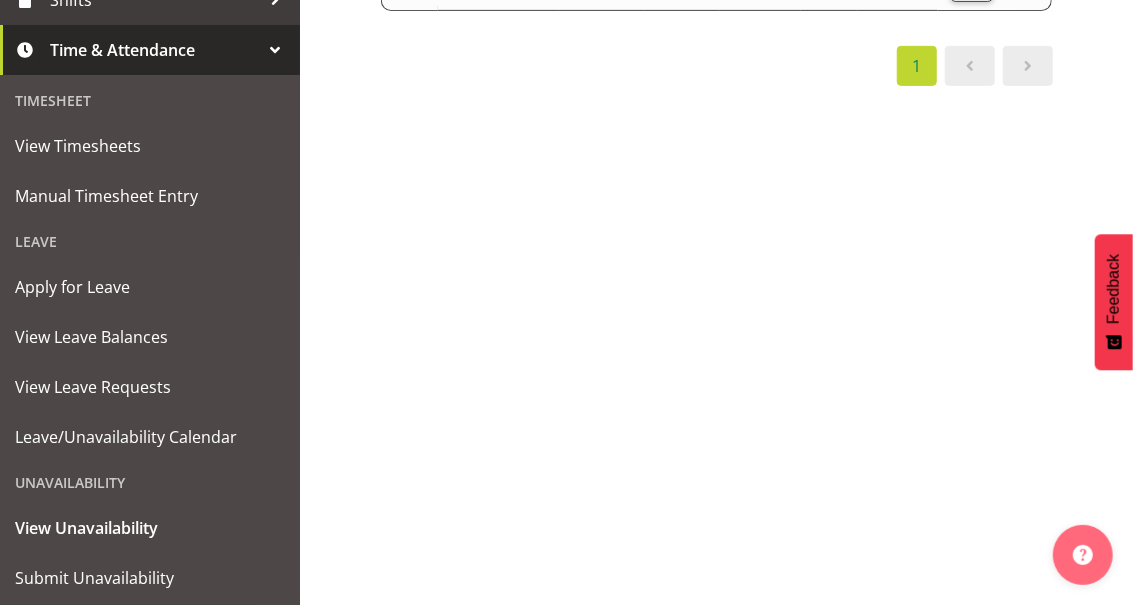 scroll, scrollTop: 451, scrollLeft: 0, axis: vertical 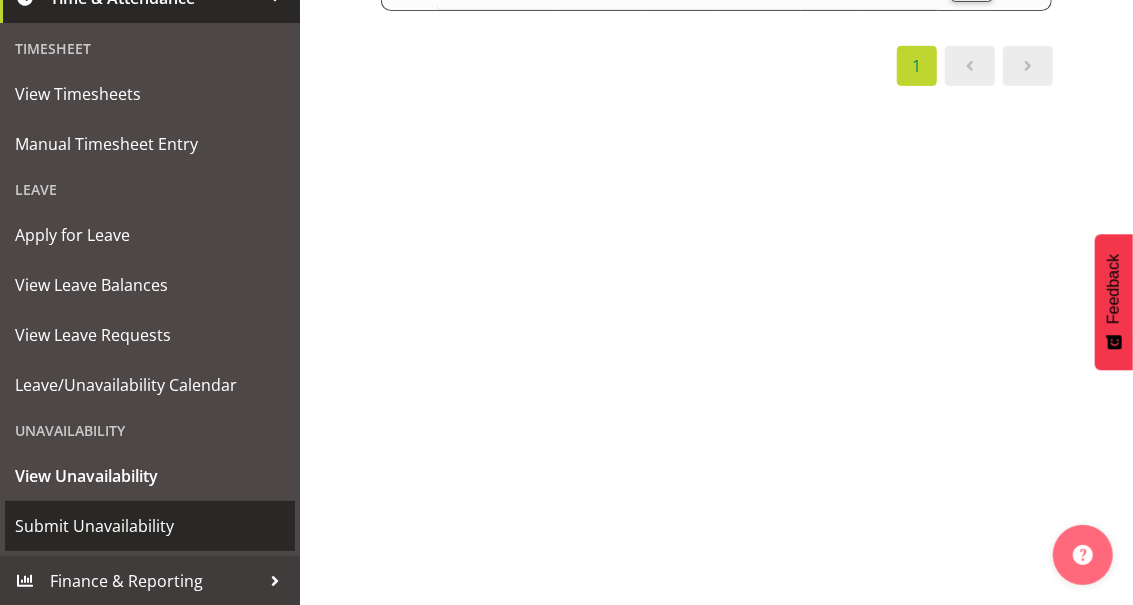 click on "Submit Unavailability" at bounding box center (150, 526) 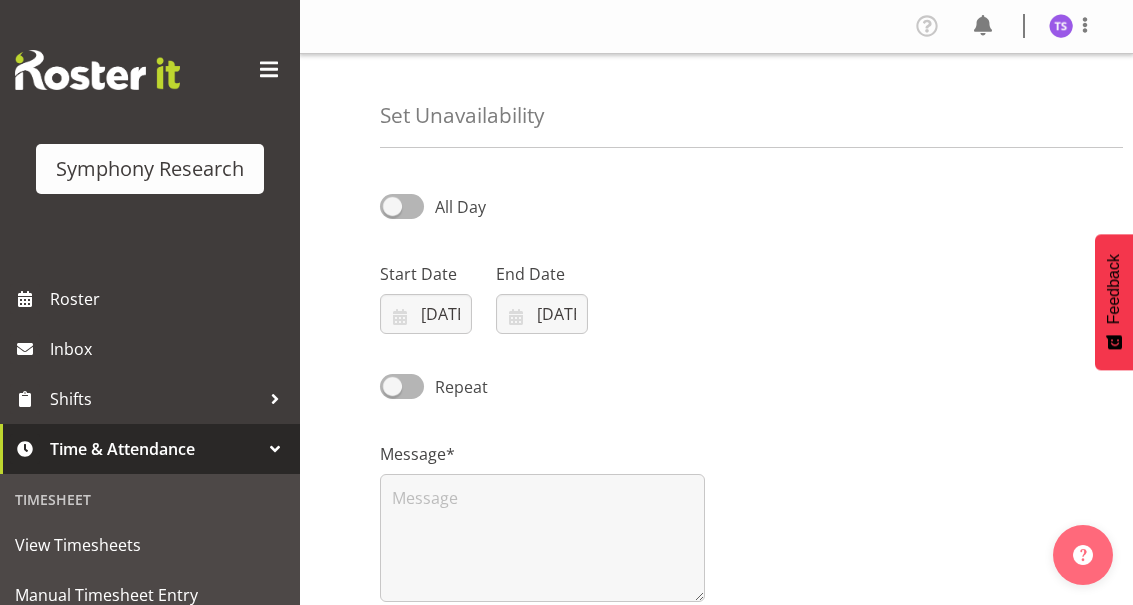 scroll, scrollTop: 0, scrollLeft: 0, axis: both 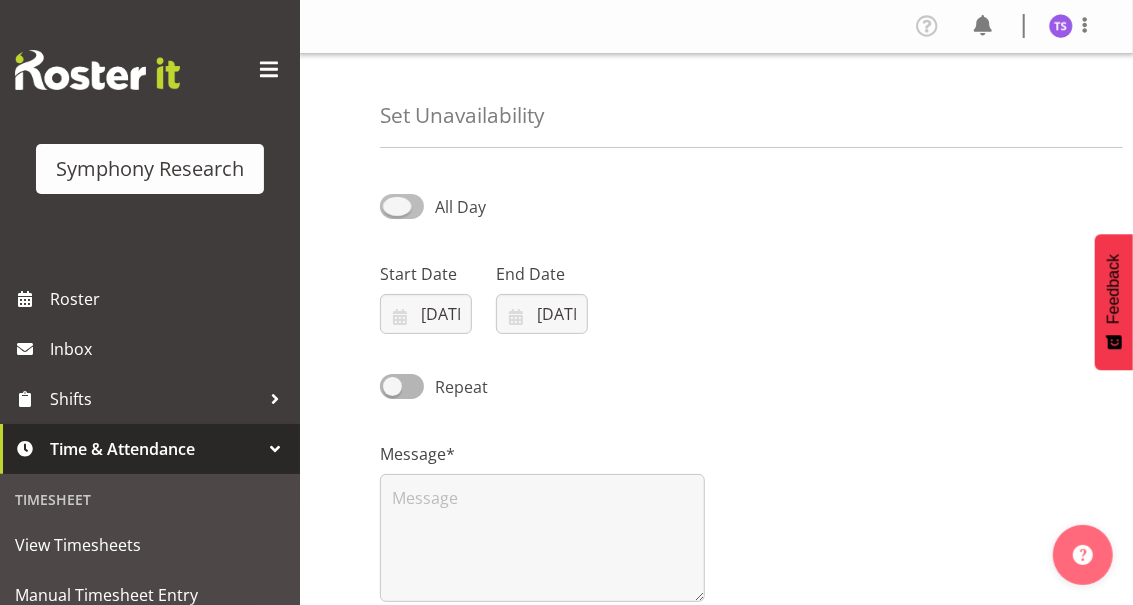 click at bounding box center [402, 206] 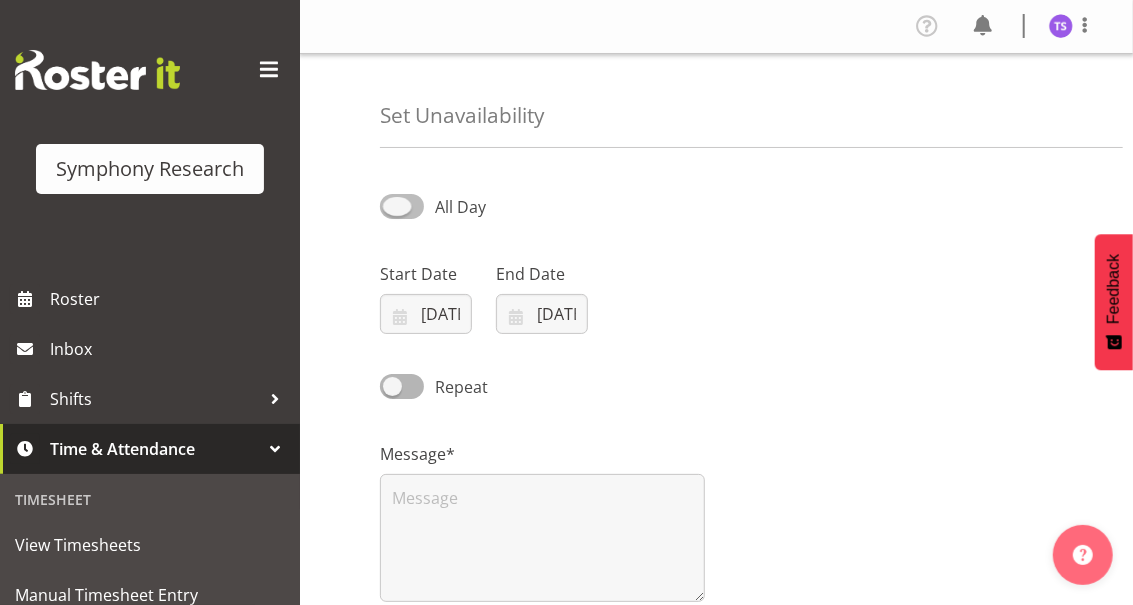 click on "All Day" at bounding box center [386, 206] 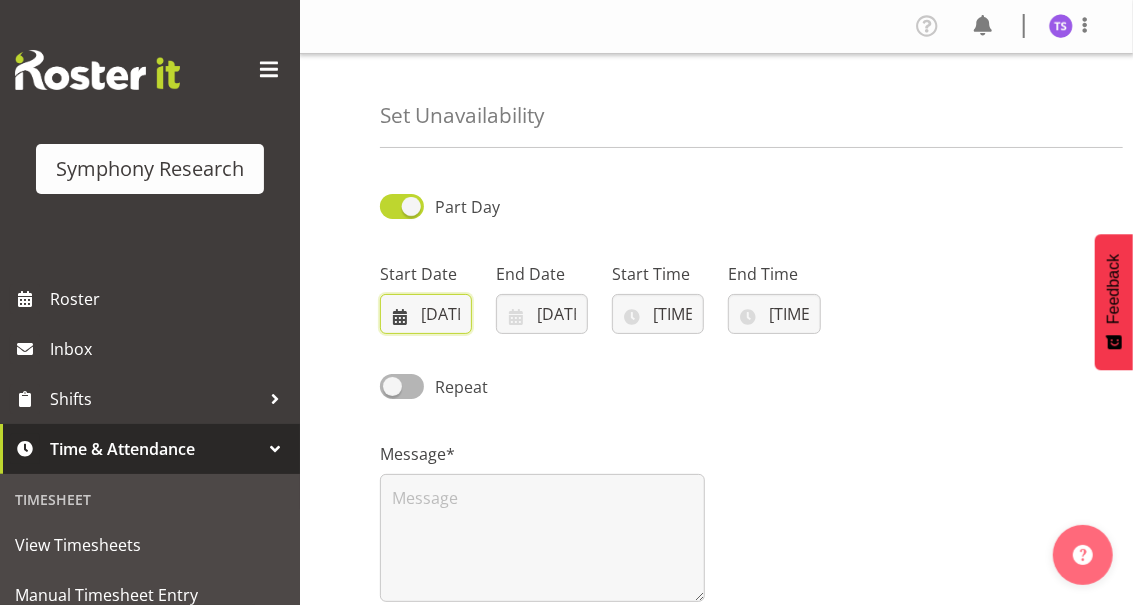 click on "[DATE]" at bounding box center (426, 314) 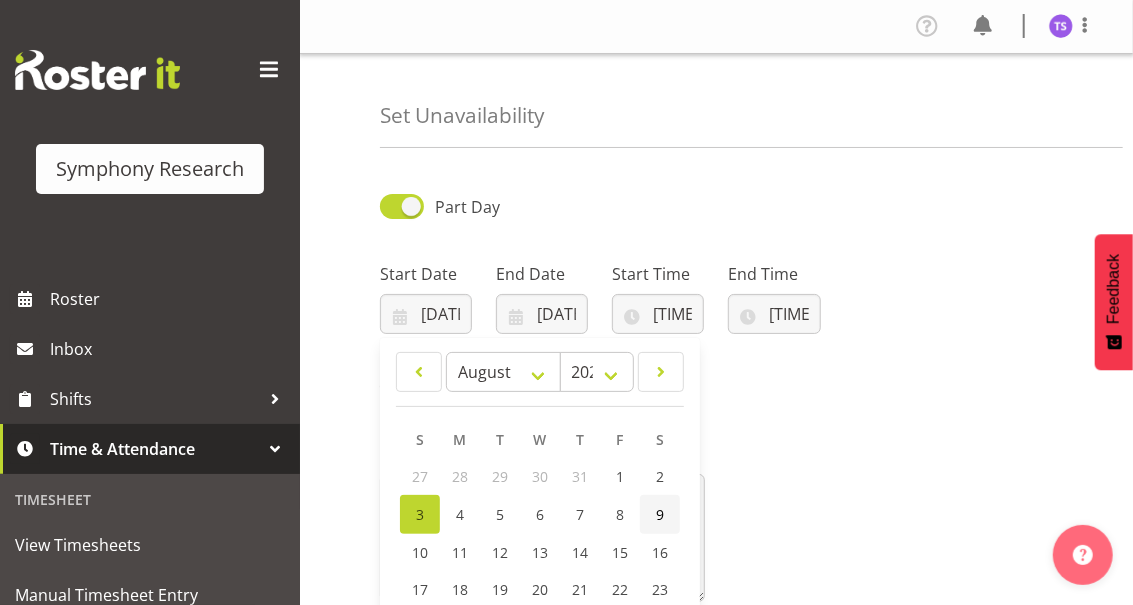 click on "9" at bounding box center (660, 514) 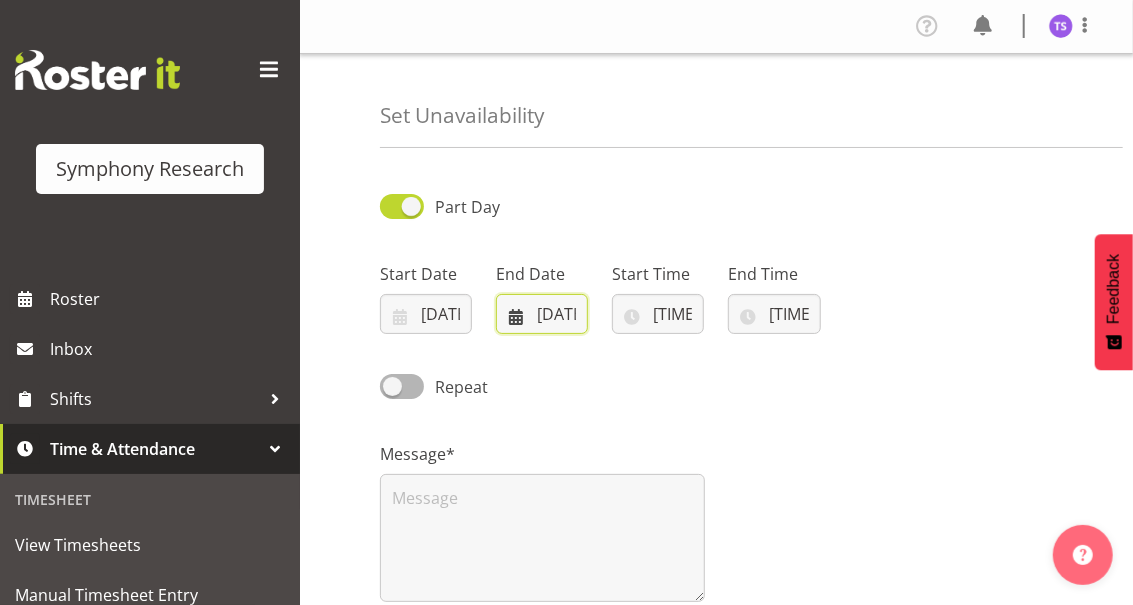 click on "[DATE]" at bounding box center [542, 314] 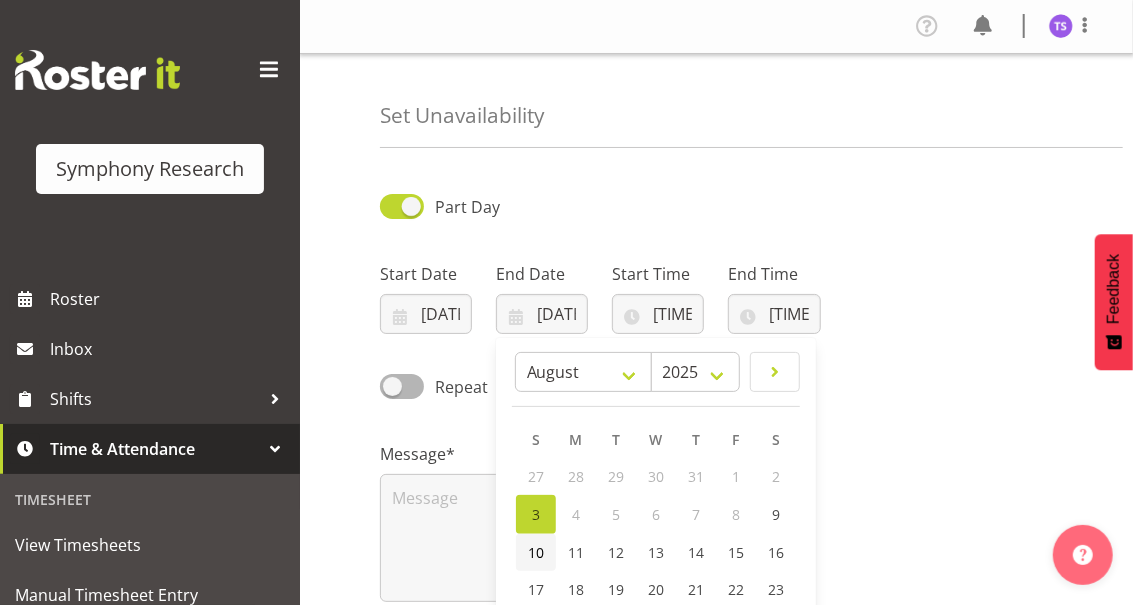 click on "10" at bounding box center (536, 552) 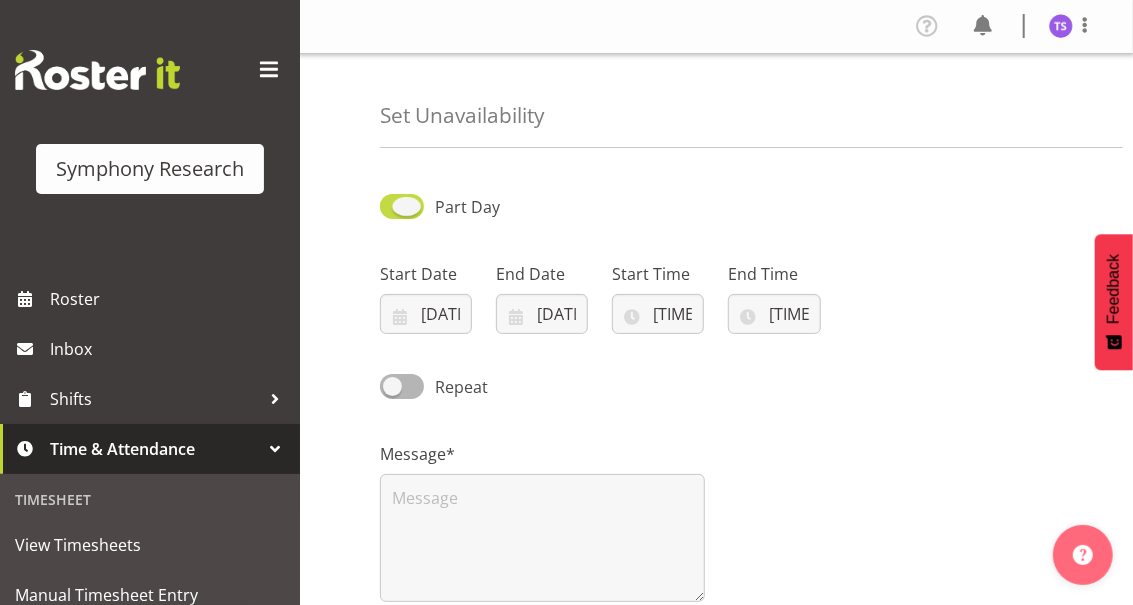 click at bounding box center (402, 206) 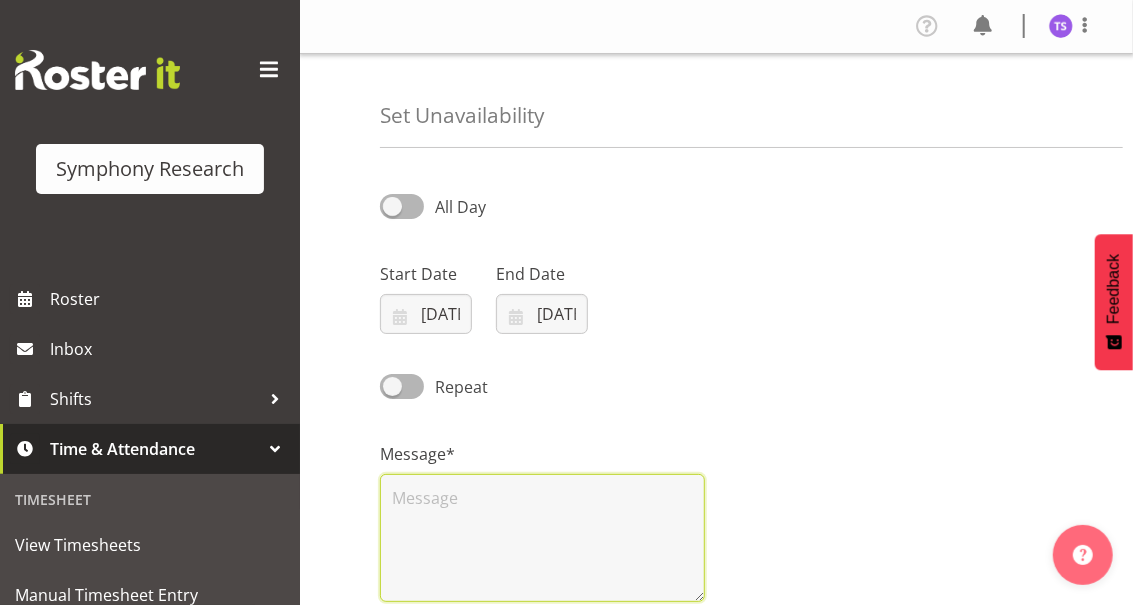 click at bounding box center (542, 538) 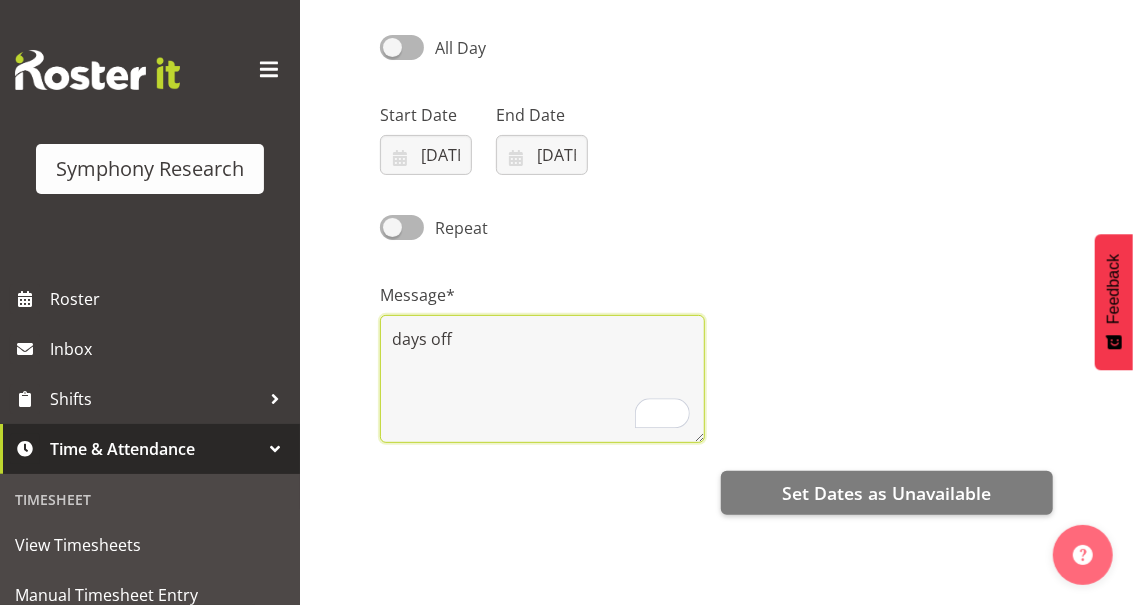 scroll, scrollTop: 333, scrollLeft: 0, axis: vertical 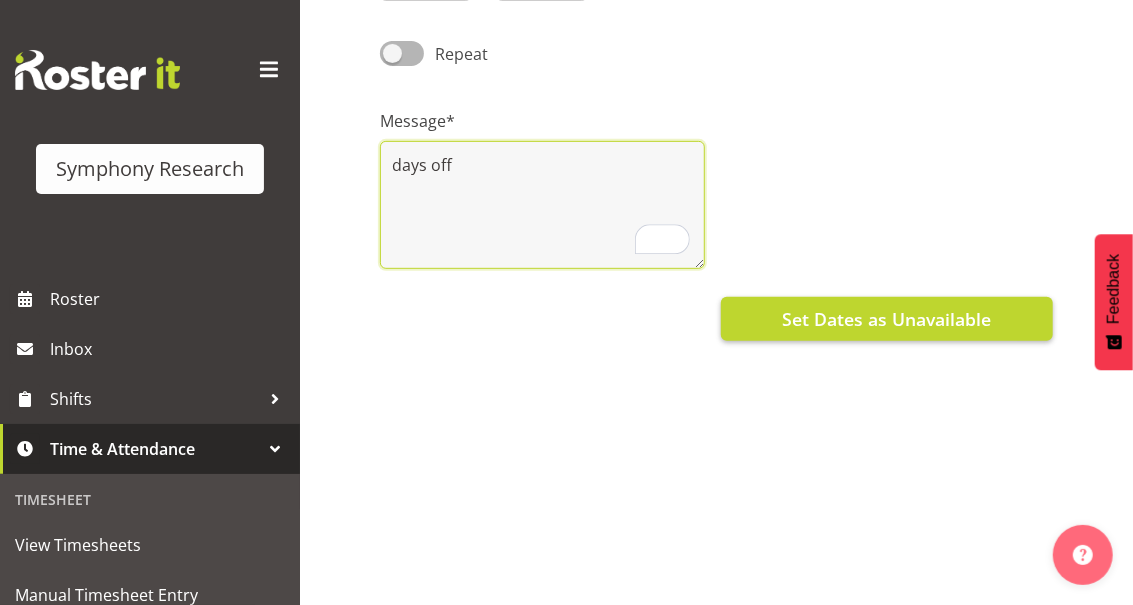 type on "days off" 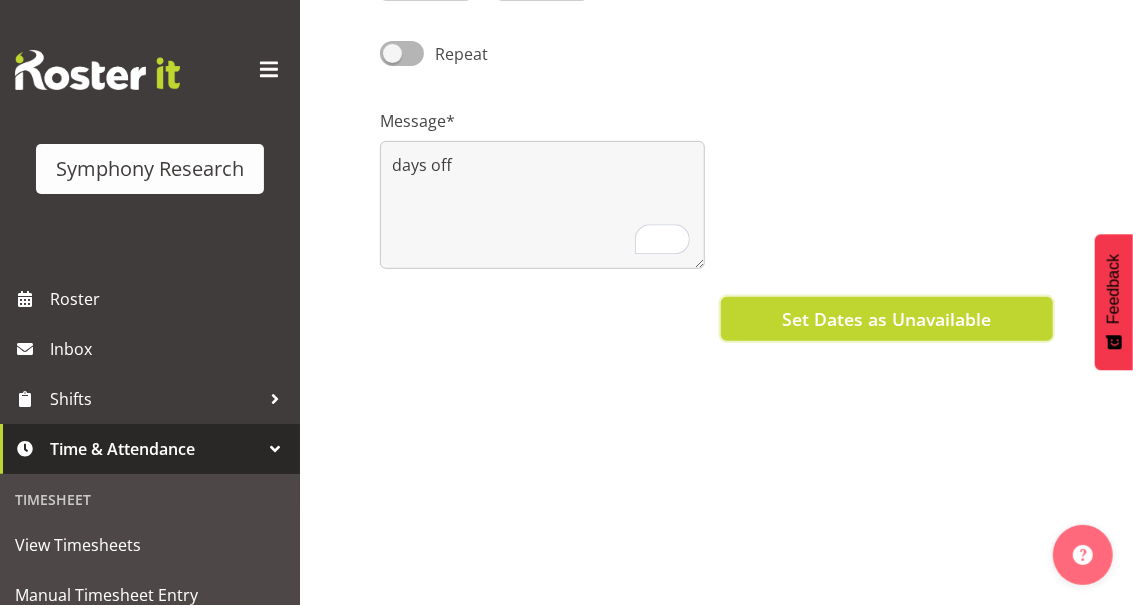 click on "Set Dates as Unavailable" at bounding box center (886, 319) 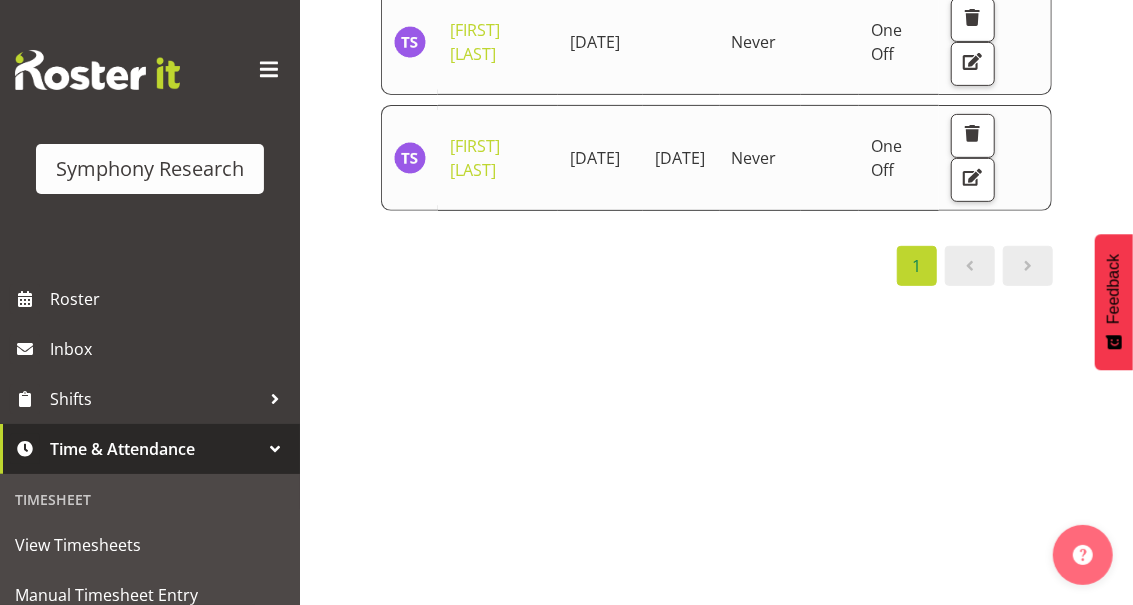 scroll, scrollTop: 387, scrollLeft: 0, axis: vertical 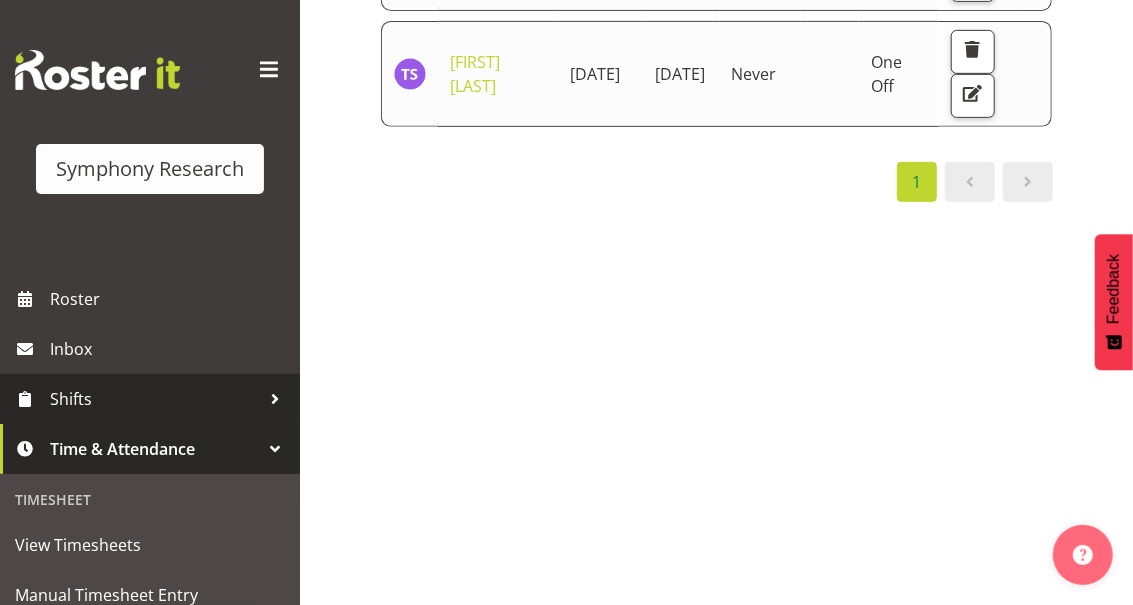 click on "Shifts" at bounding box center (155, 399) 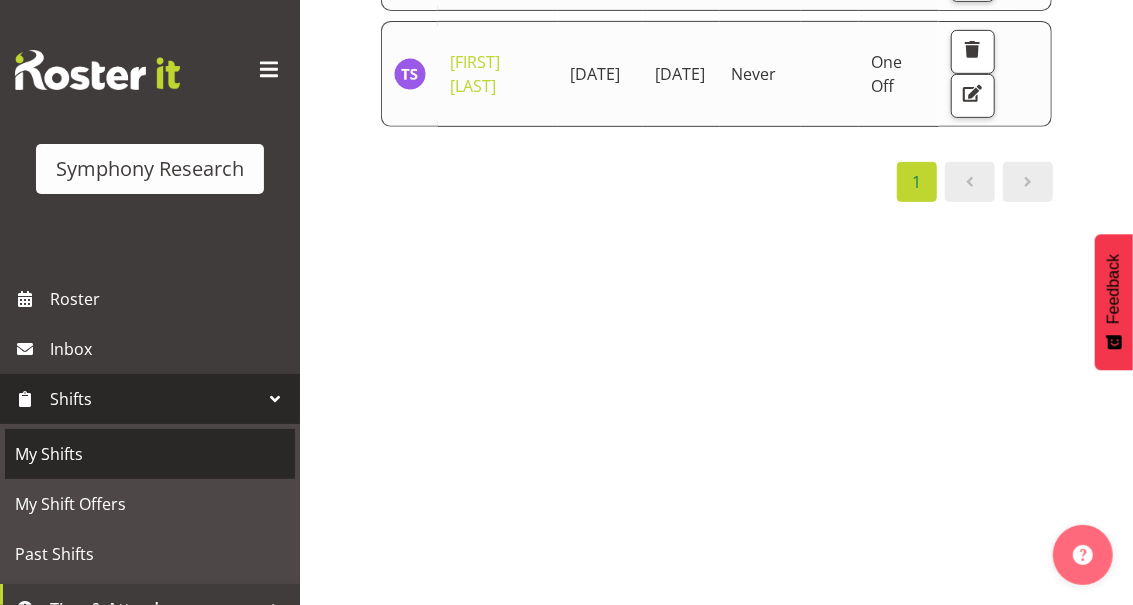 click on "My Shifts" at bounding box center [150, 454] 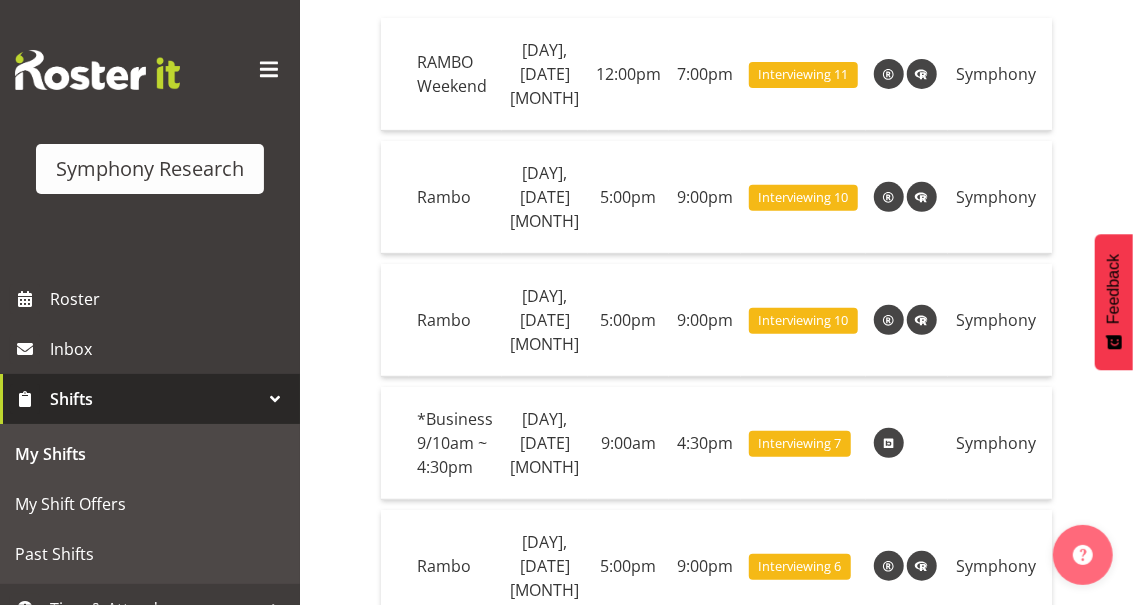 scroll, scrollTop: 387, scrollLeft: 0, axis: vertical 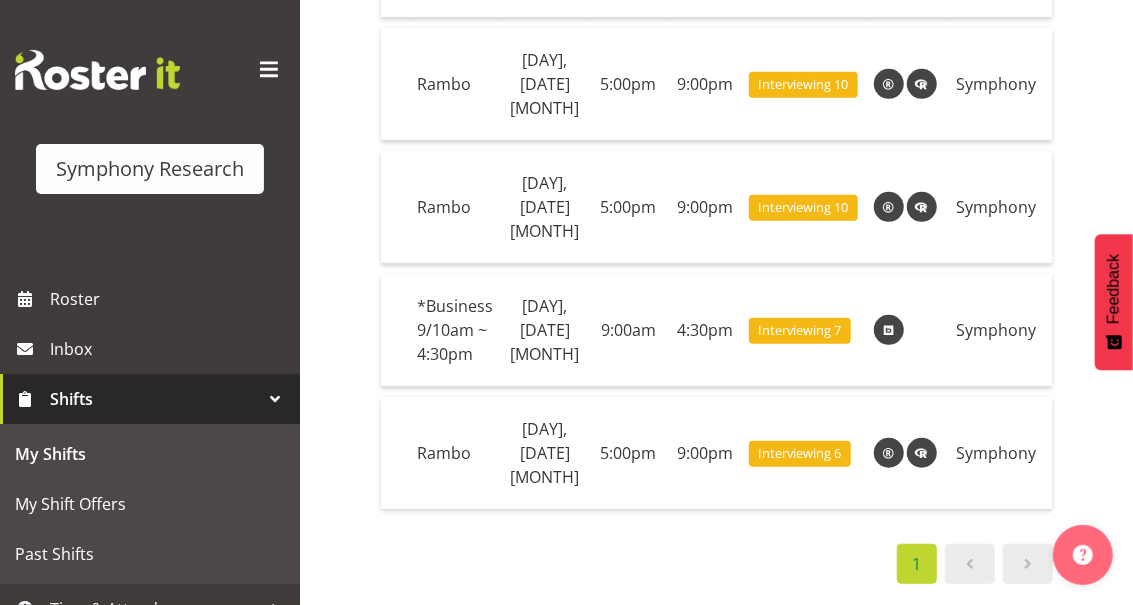 click at bounding box center [1028, 564] 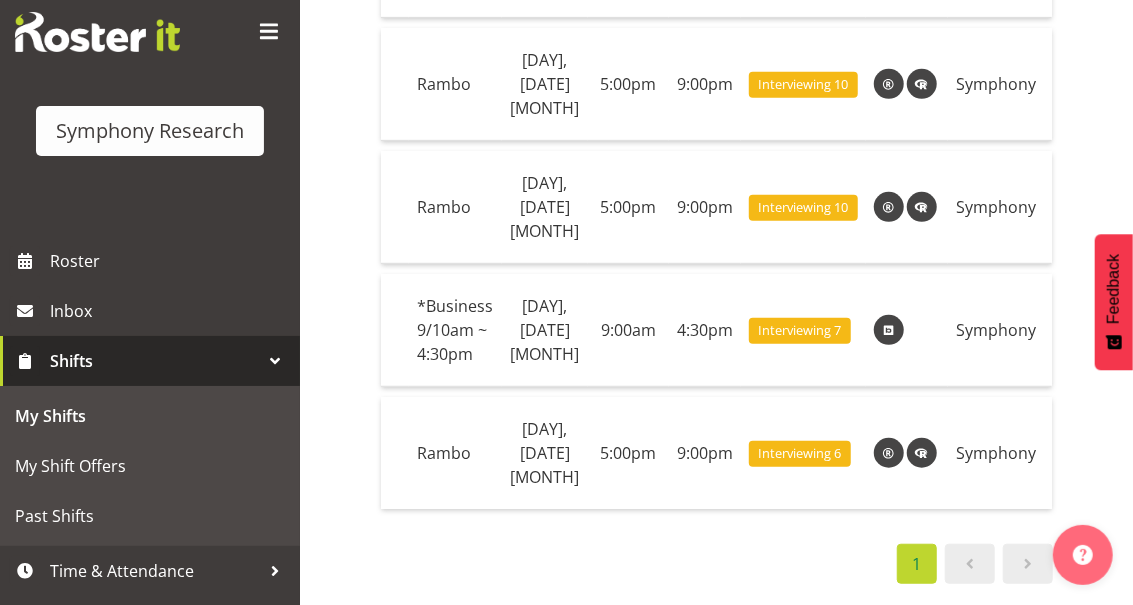 scroll, scrollTop: 78, scrollLeft: 0, axis: vertical 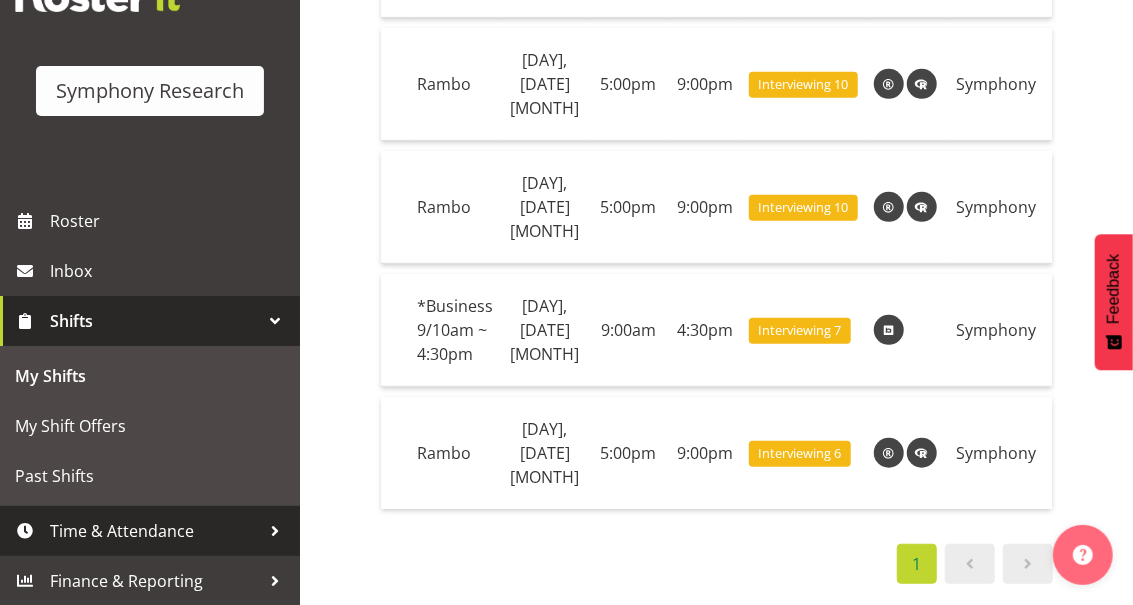 click on "Time & Attendance" at bounding box center [155, 531] 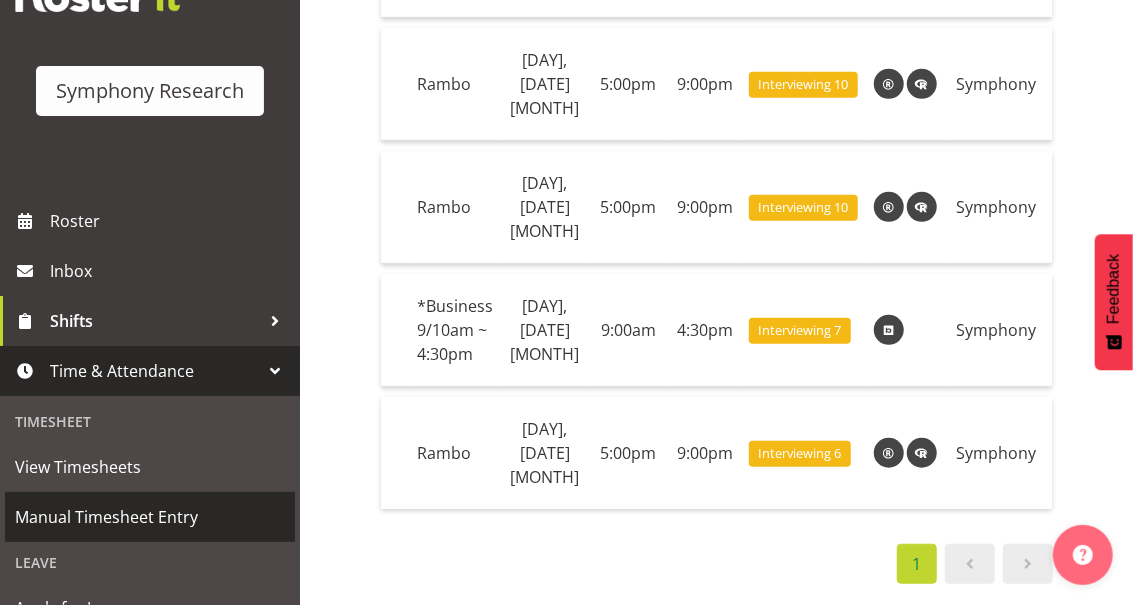 click on "Manual Timesheet Entry" at bounding box center [150, 517] 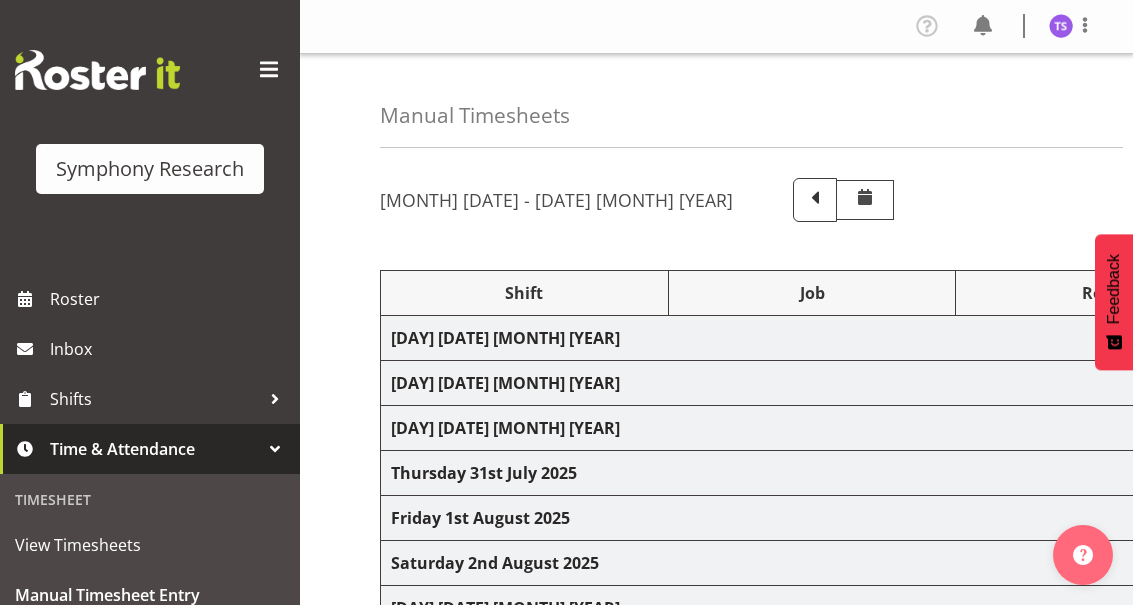 scroll, scrollTop: 0, scrollLeft: 0, axis: both 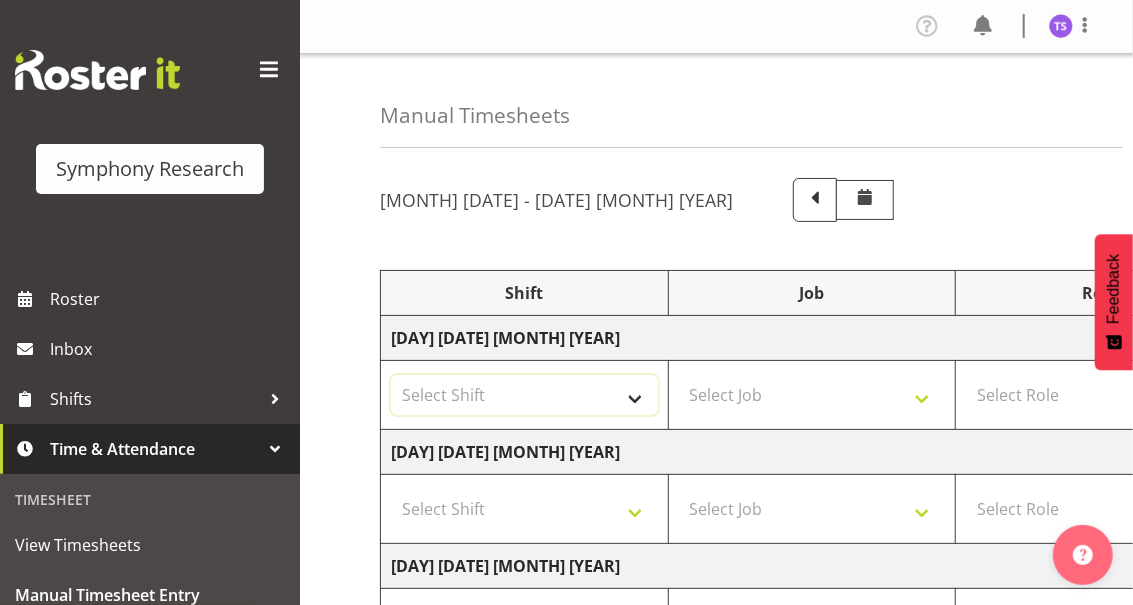 click on "Select Shift  !!Weekend Residential    (Roster IT Shift Label) *Business  9/10am ~ 4:30pm *Business Supervisor *Evening Residential Shift 5-9pm *RP Track  C *RP Track C Weekend *RP Weekly/Monthly Tracks *Supervisor Call Centre *Supervisor Evening *Supervisors & Call Centre Weekend RAMBO Weekend Rambo Test WP Aust briefing/training World Poll Aust Late 9p~10:30p World Poll Aust Wkend World Poll NZ  Weekends World Poll NZ Pilot World Poll NZ Wave 2 Pilot World Poll Pilot Aust 9:00~10:30pm" at bounding box center (524, 395) 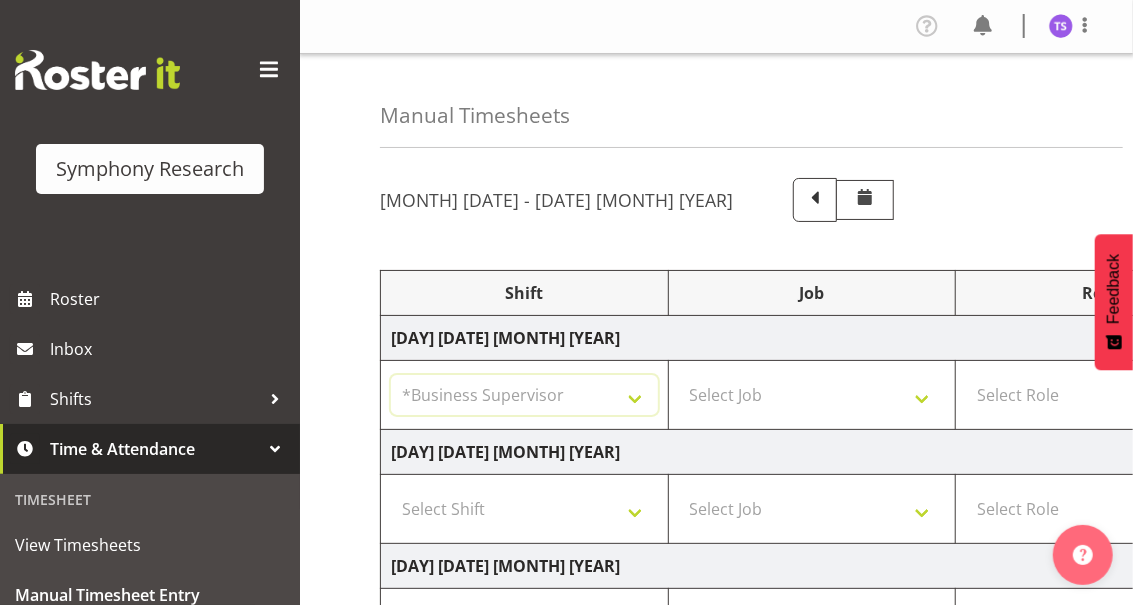 click on "Select Shift  !!Weekend Residential    (Roster IT Shift Label) *Business  9/10am ~ 4:30pm *Business Supervisor *Evening Residential Shift 5-9pm *RP Track  C *RP Track C Weekend *RP Weekly/Monthly Tracks *Supervisor Call Centre *Supervisor Evening *Supervisors & Call Centre Weekend RAMBO Weekend Rambo Test WP Aust briefing/training World Poll Aust Late 9p~10:30p World Poll Aust Wkend World Poll NZ  Weekends World Poll NZ Pilot World Poll NZ Wave 2 Pilot World Poll Pilot Aust 9:00~10:30pm" at bounding box center [524, 395] 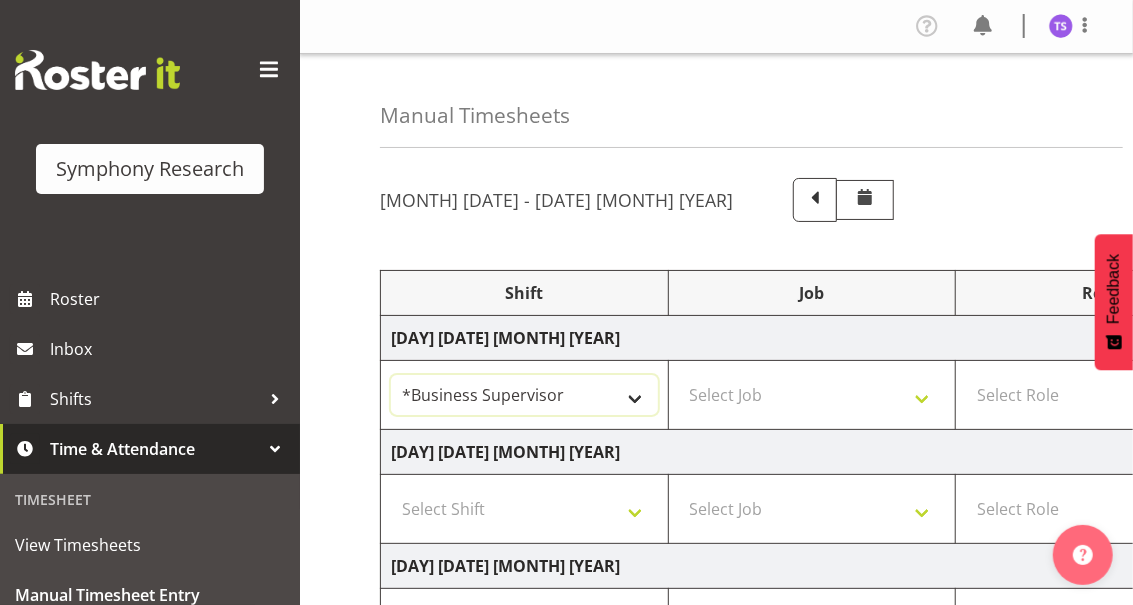 click on "!!Weekend Residential    (Roster IT Shift Label) *Business  9/10am ~ 4:30pm *Business Supervisor *Evening Residential Shift 5-9pm *RP Track  C *RP Track C Weekend *RP Weekly/Monthly Tracks *Supervisor Call Centre *Supervisor Evening *Supervisors & Call Centre Weekend RAMBO Weekend Rambo Test WP Aust briefing/training World Poll Aust Late 9p~10:30p World Poll Aust Wkend World Poll NZ  Weekends World Poll NZ Pilot World Poll NZ Wave 2 Pilot World Poll Pilot Aust 9:00~10:30pm" at bounding box center [524, 395] 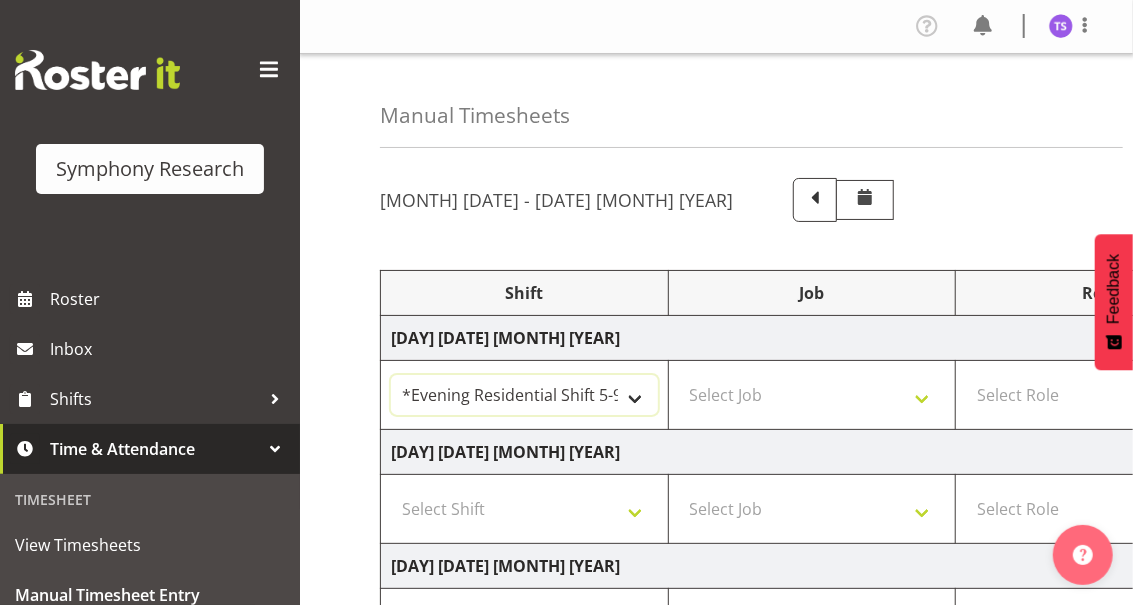 click on "!!Weekend Residential    (Roster IT Shift Label) *Business  9/10am ~ 4:30pm *Business Supervisor *Evening Residential Shift 5-9pm *RP Track  C *RP Track C Weekend *RP Weekly/Monthly Tracks *Supervisor Call Centre *Supervisor Evening *Supervisors & Call Centre Weekend RAMBO Weekend Rambo Test WP Aust briefing/training World Poll Aust Late 9p~10:30p World Poll Aust Wkend World Poll NZ  Weekends World Poll NZ Pilot World Poll NZ Wave 2 Pilot World Poll Pilot Aust 9:00~10:30pm" at bounding box center [524, 395] 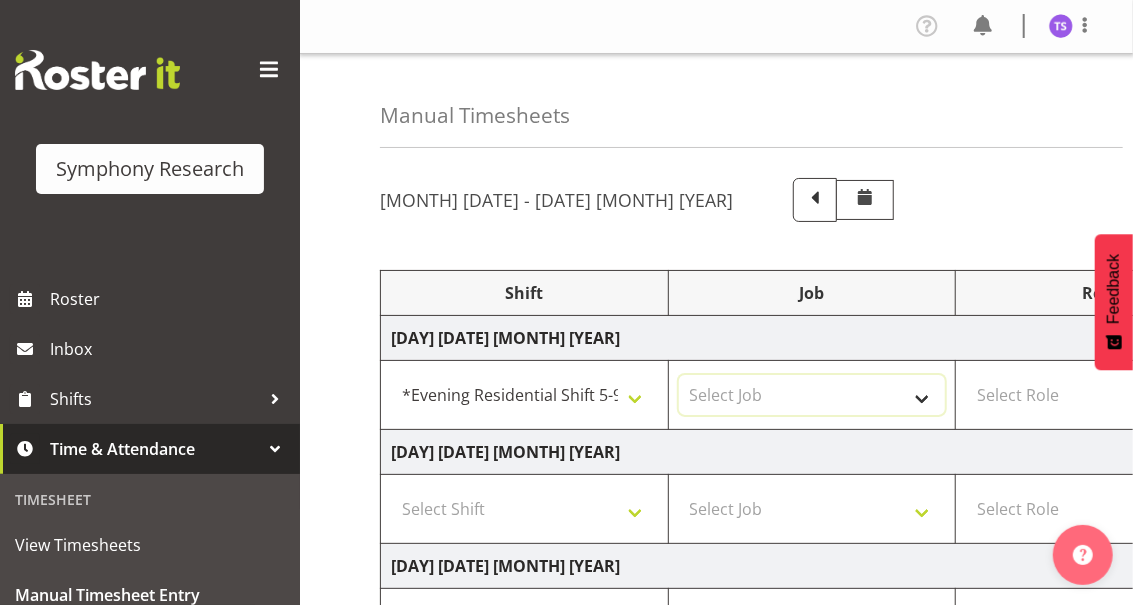 click on "Select Job  550060 IF Admin 553491 World Poll Australia Wave 2 Pretest 2025 553493 World Poll New Zealand Wave 2 Pretest 2025 553500 BFM Jul - Sep 2025 553502 FMG August 2024 990000 General 990821 Goldrush 2024 990846 Toka Tu Ake 2025 990855 FENZ 990878 CMI Q3 2025 990883 Alarms 990888 Rambo Aug 2025 999996 Training 999997 Recruitment & Training 999999 DT" at bounding box center [812, 395] 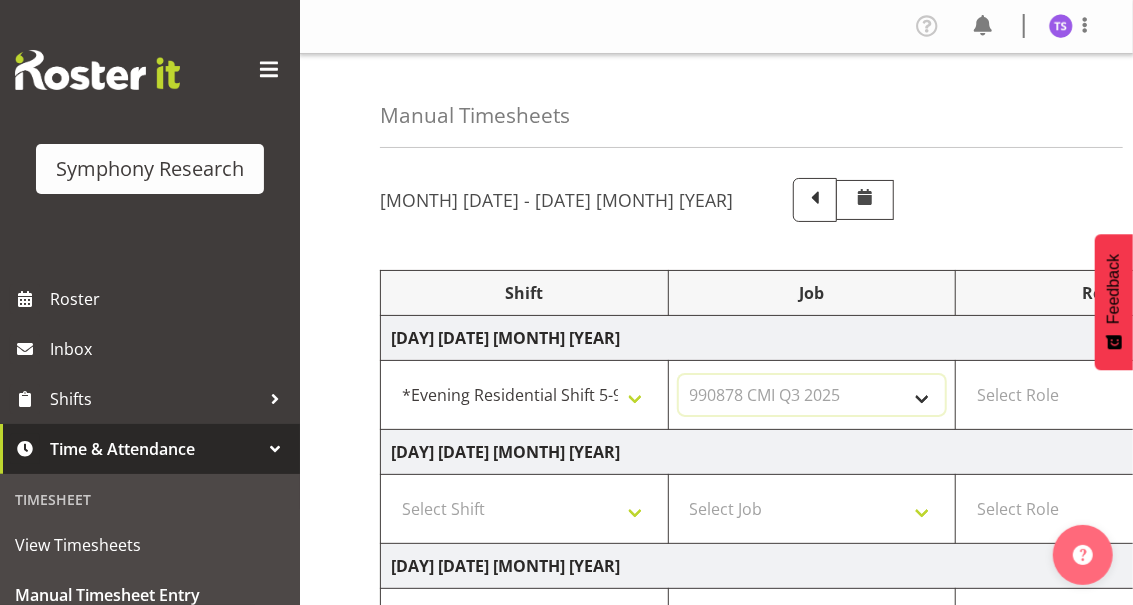 click on "Select Job  550060 IF Admin 553491 World Poll Australia Wave 2 Pretest 2025 553493 World Poll New Zealand Wave 2 Pretest 2025 553500 BFM Jul - Sep 2025 553502 FMG August 2024 990000 General 990821 Goldrush 2024 990846 Toka Tu Ake 2025 990855 FENZ 990878 CMI Q3 2025 990883 Alarms 990888 Rambo Aug 2025 999996 Training 999997 Recruitment & Training 999999 DT" at bounding box center [812, 395] 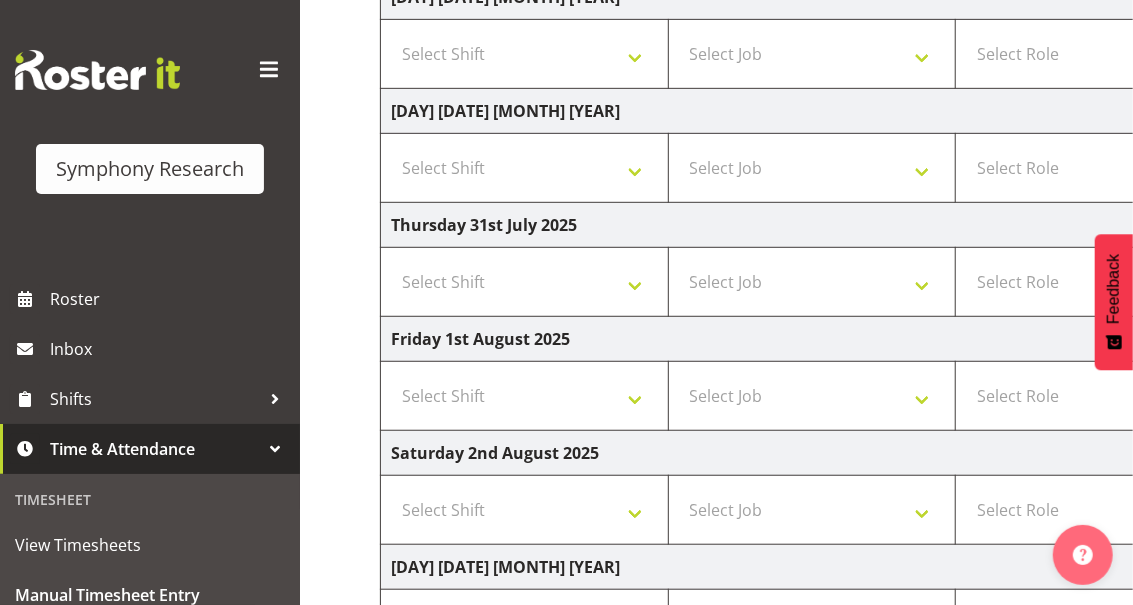 scroll, scrollTop: 623, scrollLeft: 0, axis: vertical 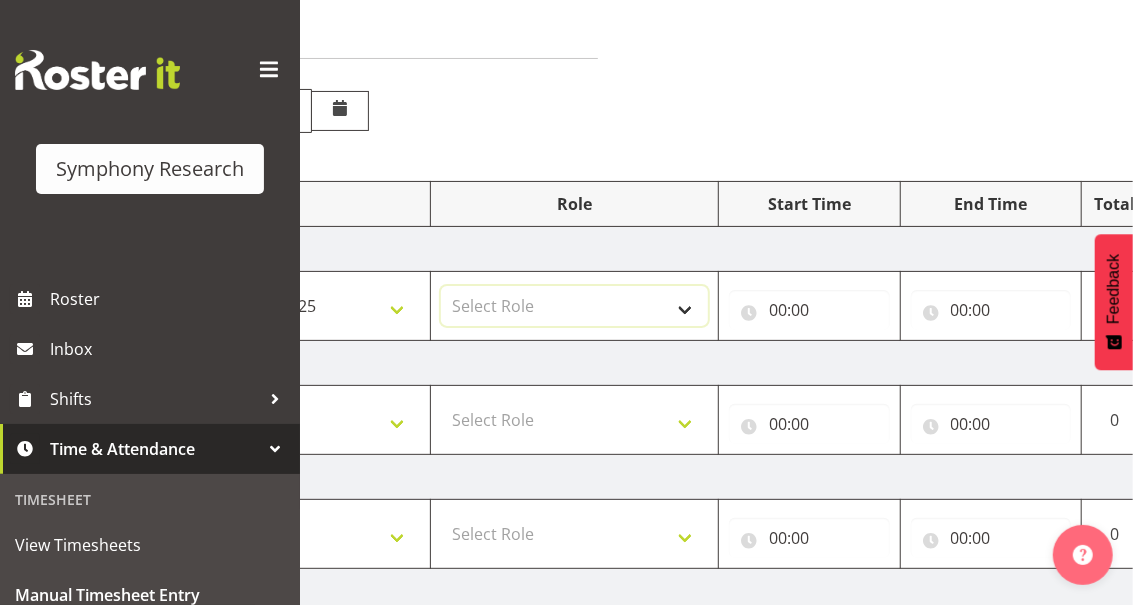 click on "Select Role  Briefing Interviewing" at bounding box center [574, 306] 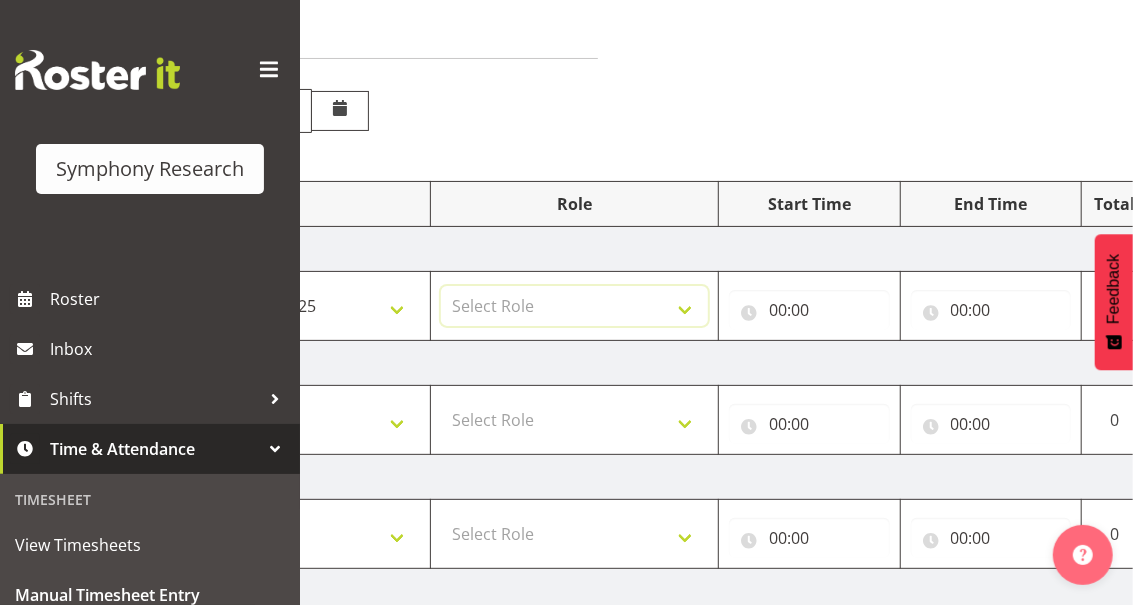 select on "47" 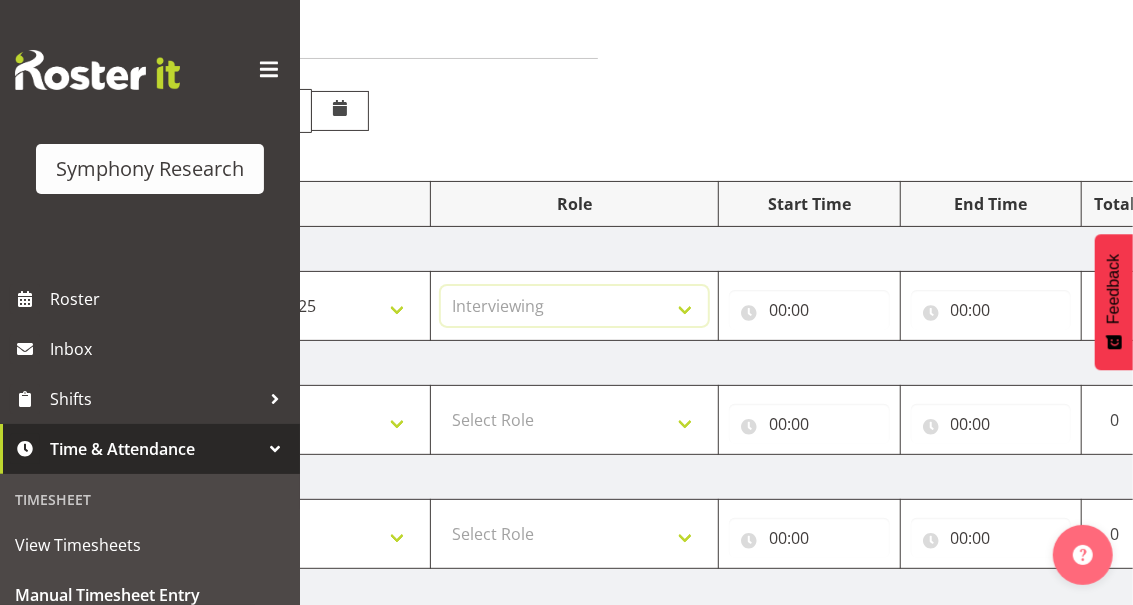click on "Select Role  Briefing Interviewing" at bounding box center [574, 306] 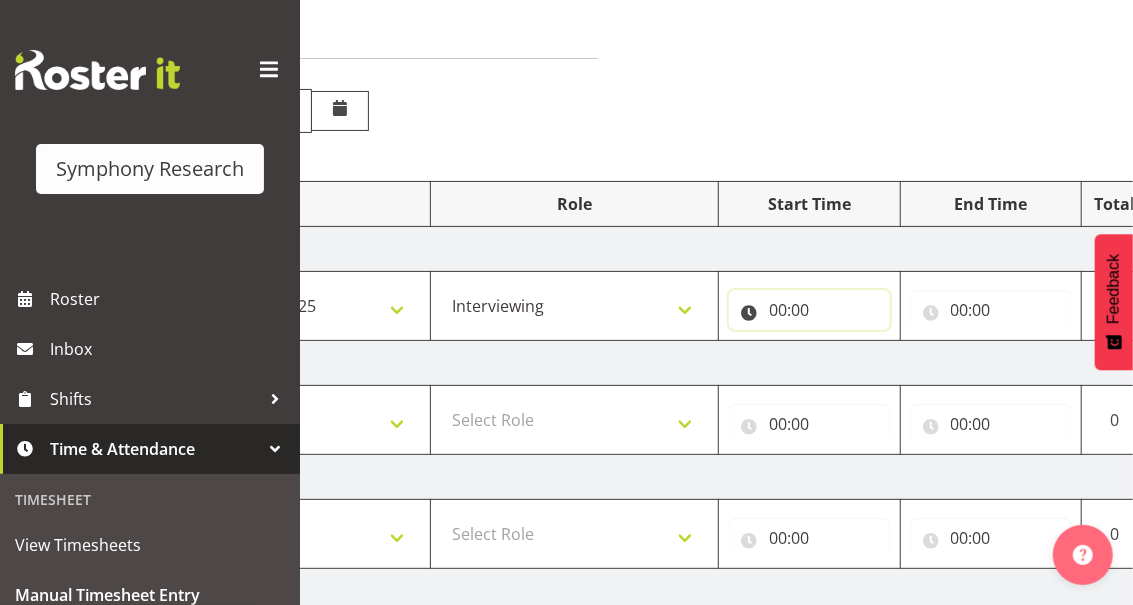 click on "00:00" at bounding box center [809, 310] 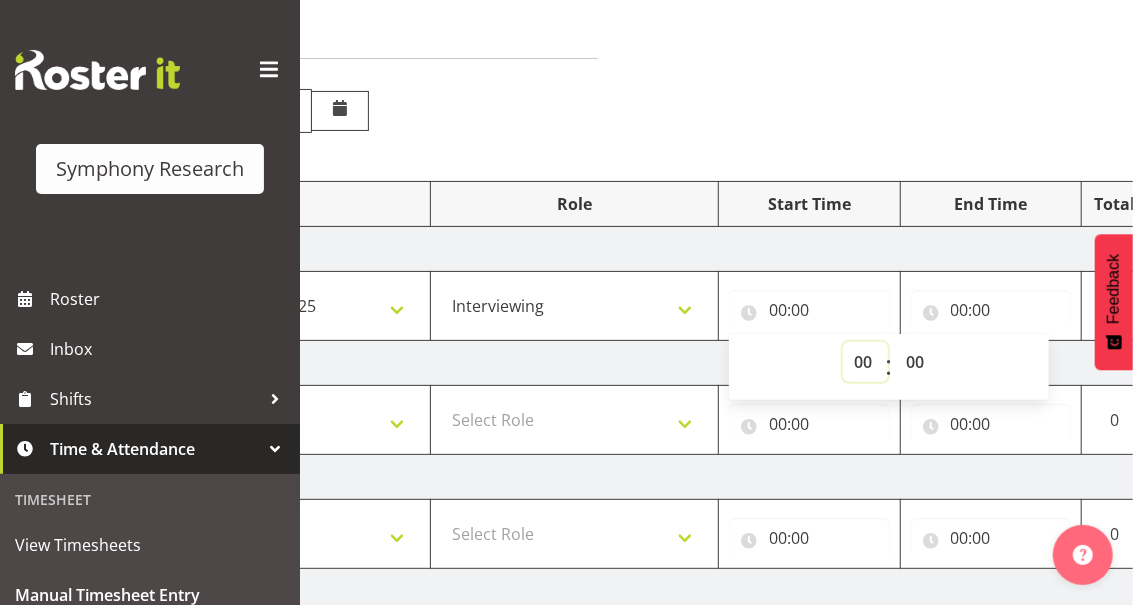 click on "00   01   02   03   04   05   06   07   08   09   10   11   12   13   14   15   16   17   18   19   20   21   22   23" at bounding box center [865, 362] 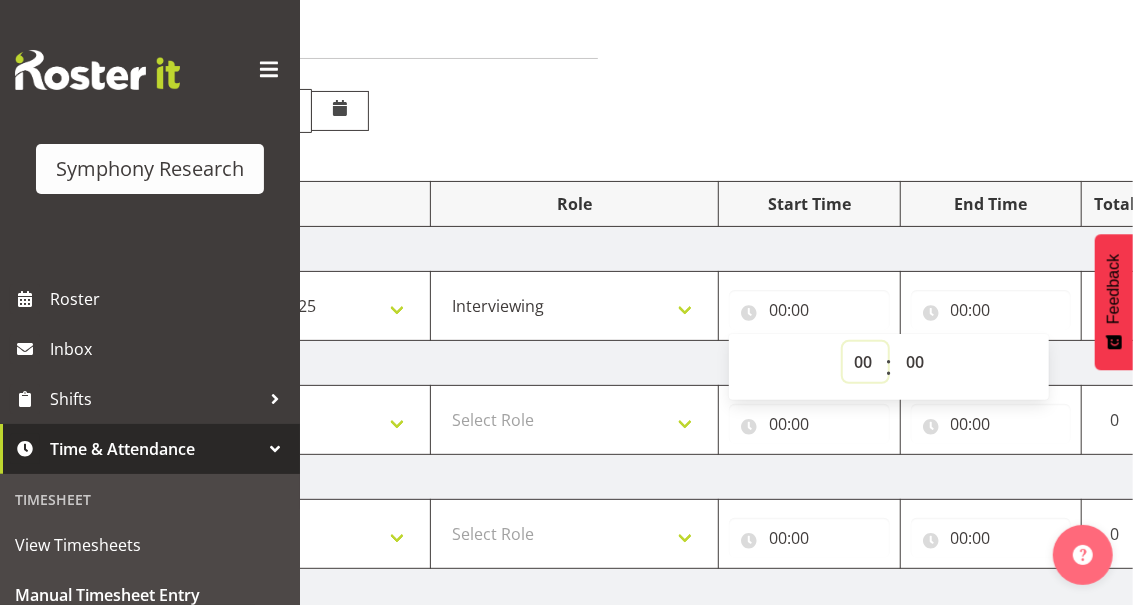 select on "17" 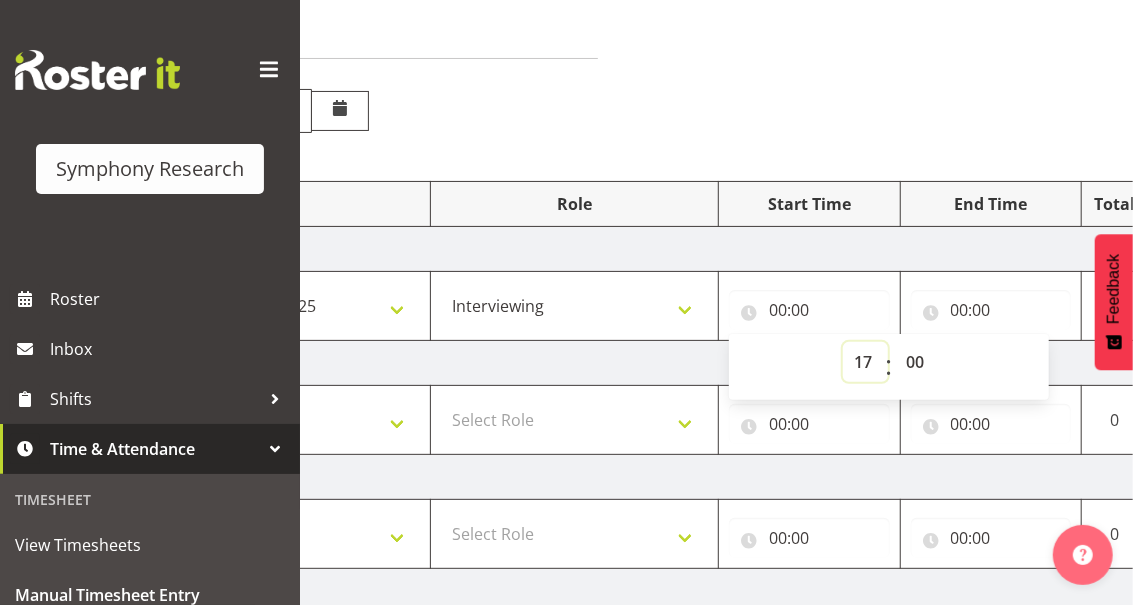 click on "00   01   02   03   04   05   06   07   08   09   10   11   12   13   14   15   16   17   18   19   20   21   22   23" at bounding box center (865, 362) 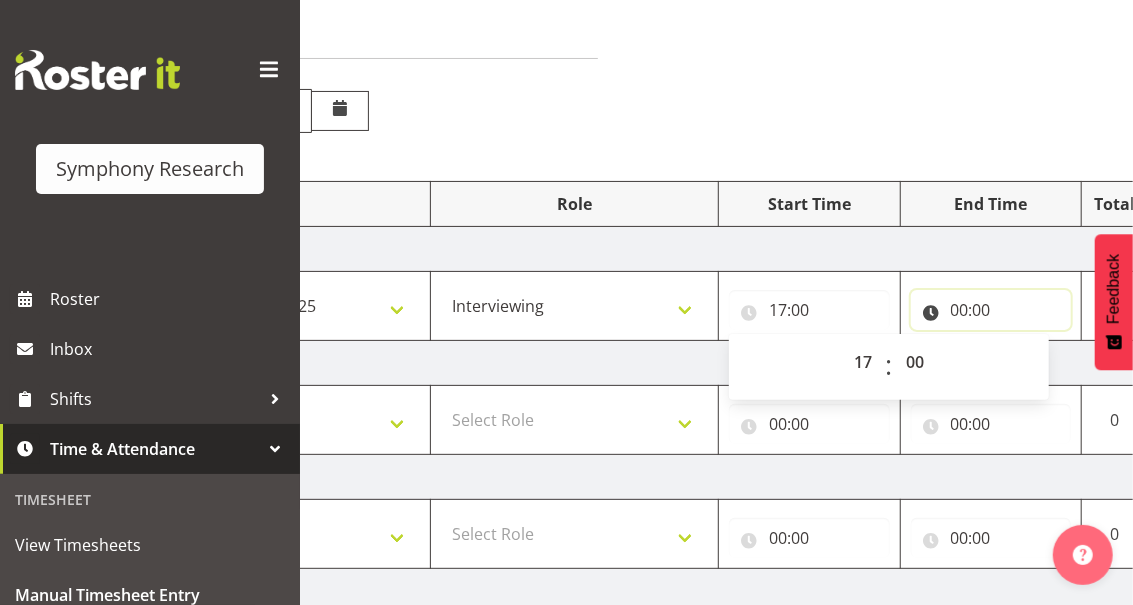click on "00:00" at bounding box center [991, 310] 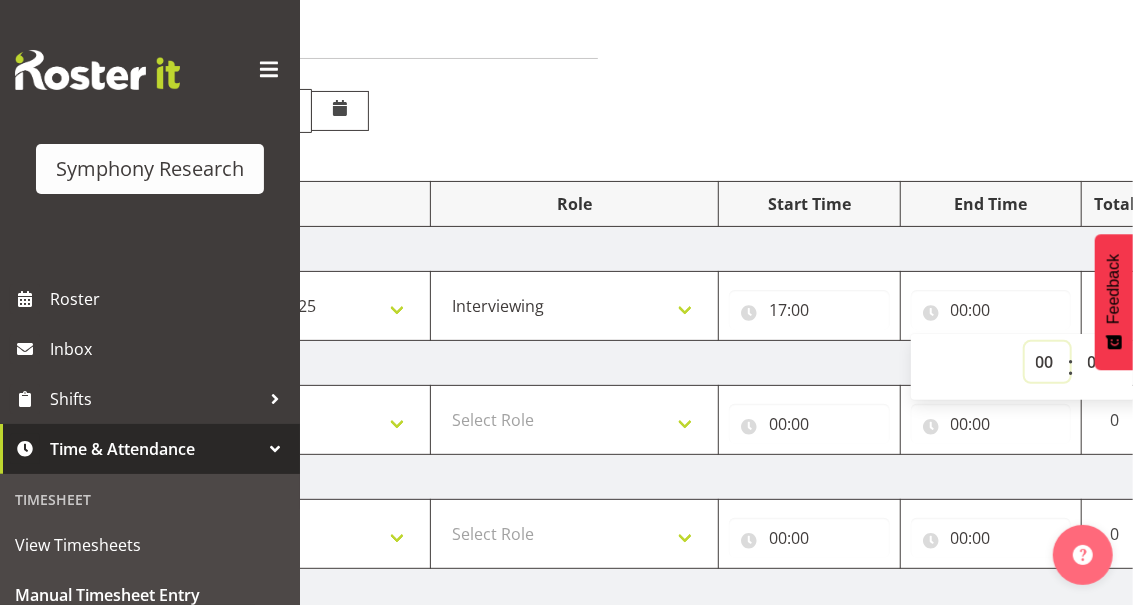 click on "00   01   02   03   04   05   06   07   08   09   10   11   12   13   14   15   16   17   18   19   20   21   22   23" at bounding box center [1047, 362] 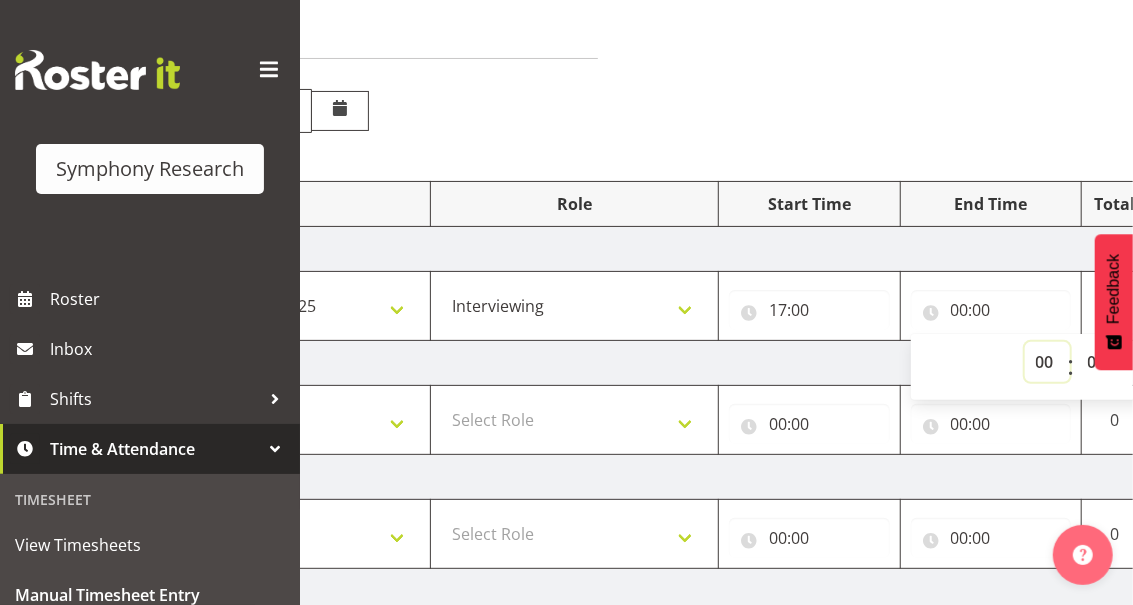 select on "19" 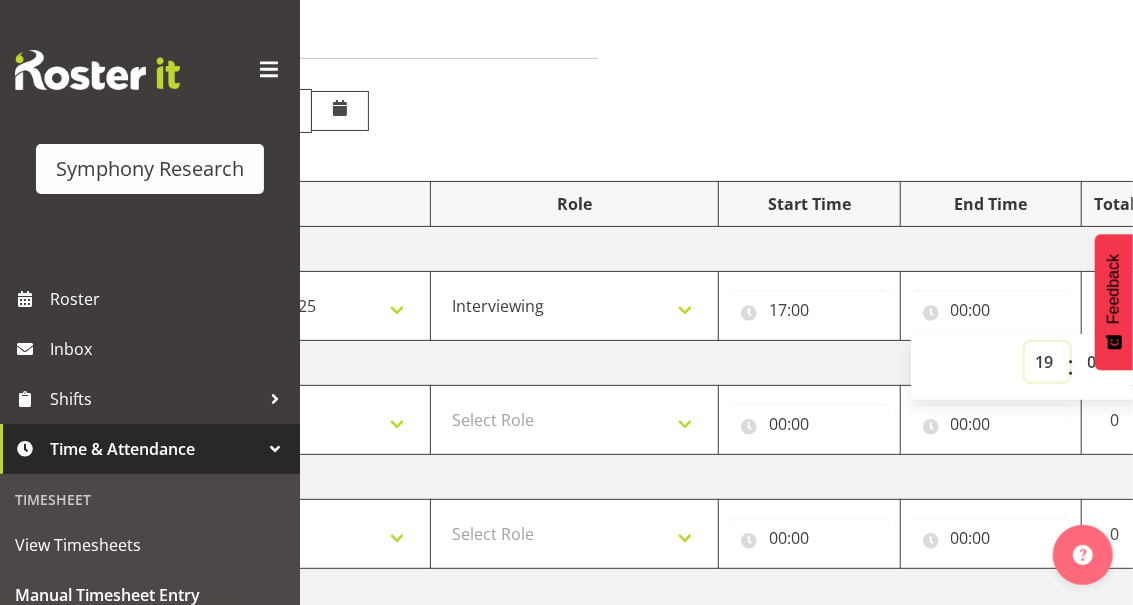 click on "00   01   02   03   04   05   06   07   08   09   10   11   12   13   14   15   16   17   18   19   20   21   22   23" at bounding box center [1047, 362] 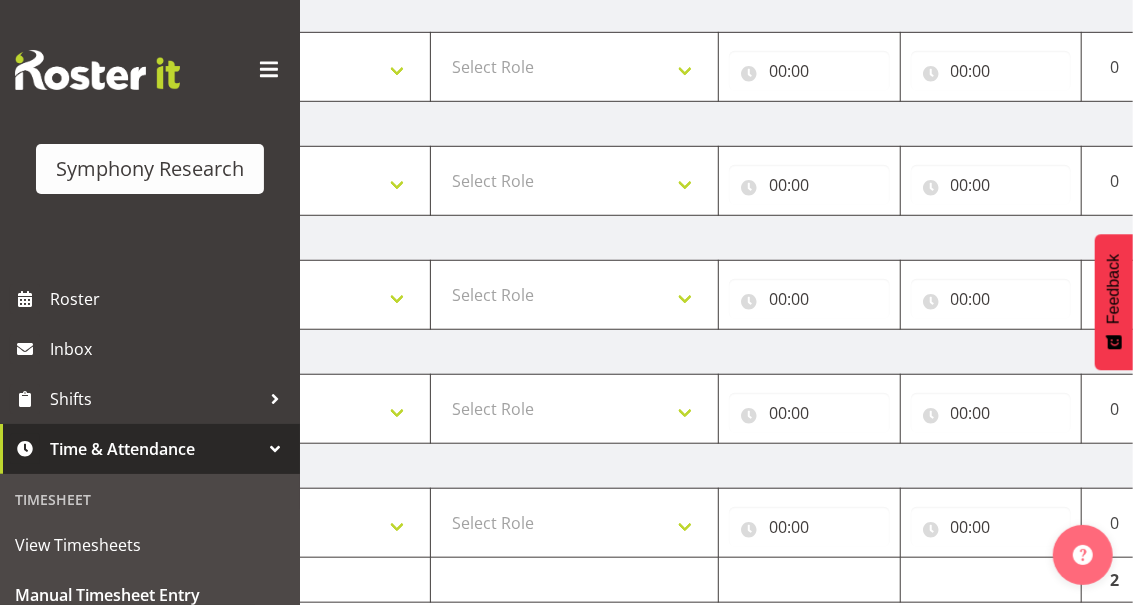 scroll, scrollTop: 623, scrollLeft: 0, axis: vertical 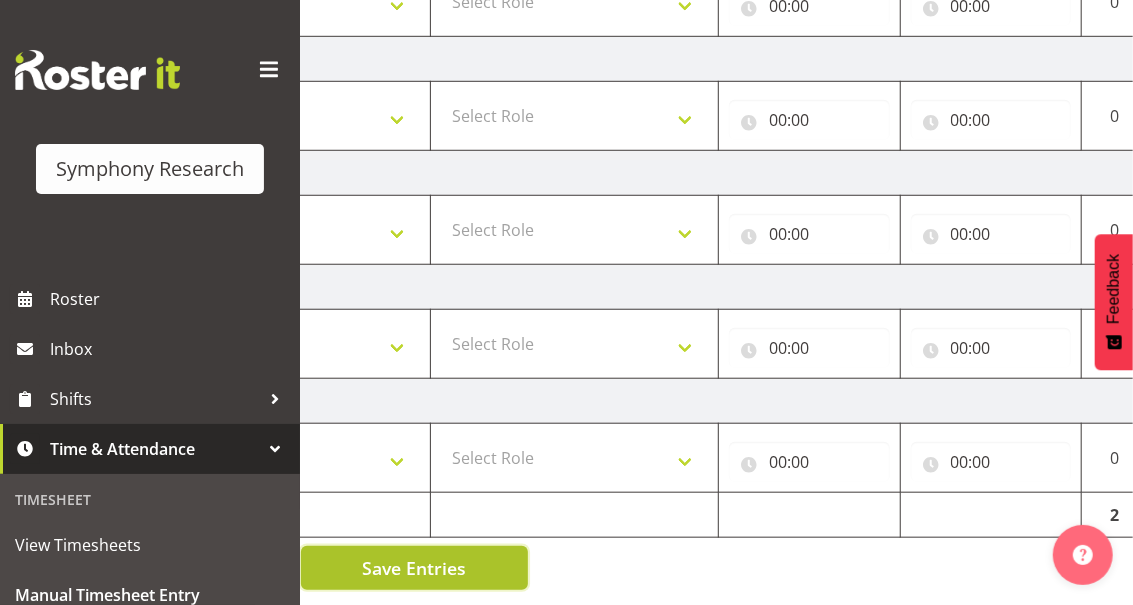 click on "Save
Entries" at bounding box center [414, 568] 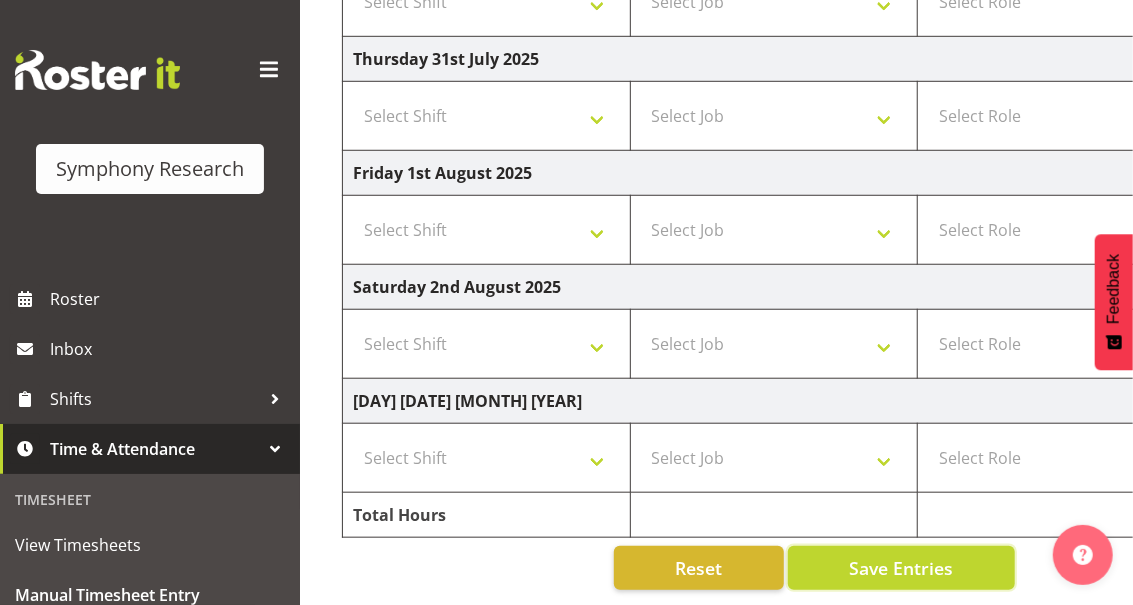 scroll, scrollTop: 0, scrollLeft: 0, axis: both 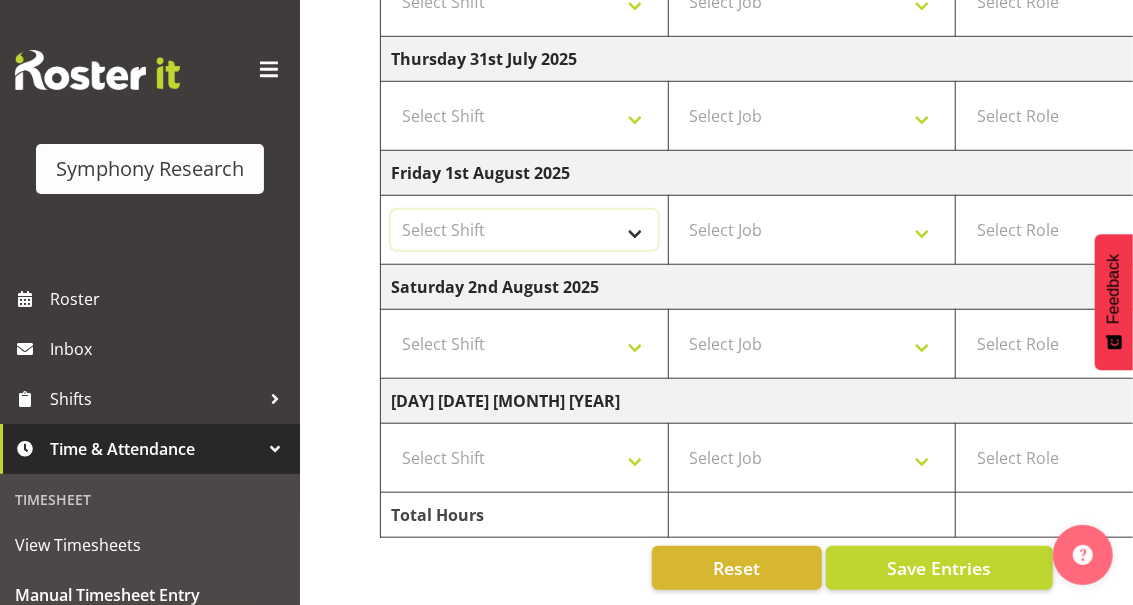 click on "Select Shift  !!Weekend Residential    (Roster IT Shift Label) *Business  9/10am ~ 4:30pm *Business Supervisor *Evening Residential Shift 5-9pm *RP Track  C *RP Track C Weekend *RP Weekly/Monthly Tracks *Supervisor Call Centre *Supervisor Evening *Supervisors & Call Centre Weekend RAMBO Weekend Rambo Test WP Aust briefing/training World Poll Aust Late 9p~10:30p World Poll Aust Wkend World Poll NZ  Weekends World Poll NZ Pilot World Poll NZ Wave 2 Pilot World Poll Pilot Aust 9:00~10:30pm" at bounding box center (524, 230) 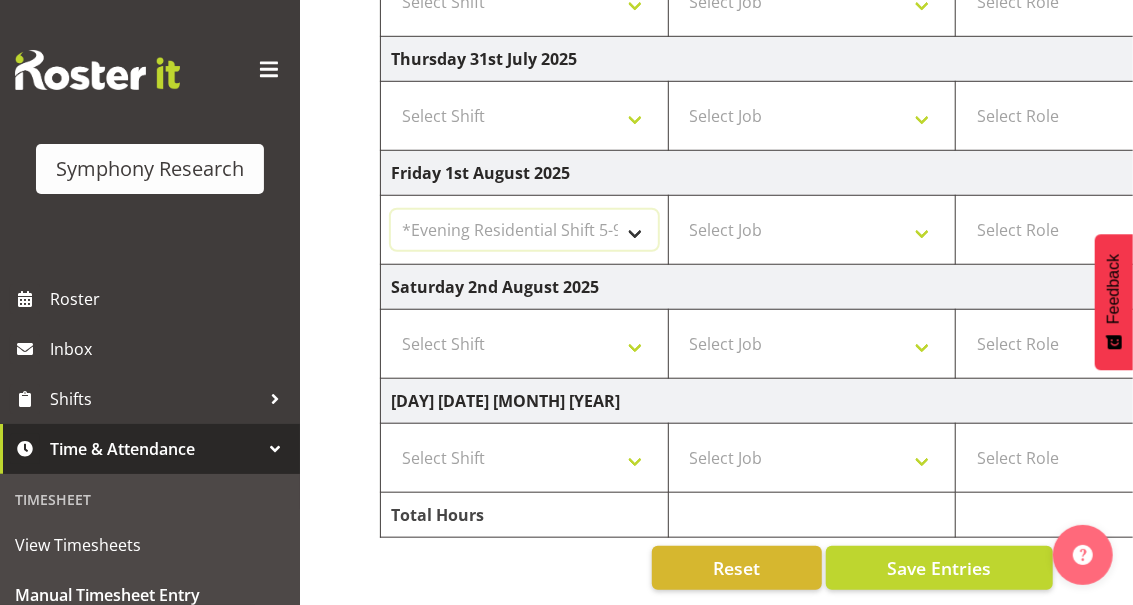 click on "Select Shift  !!Weekend Residential    (Roster IT Shift Label) *Business  9/10am ~ 4:30pm *Business Supervisor *Evening Residential Shift 5-9pm *RP Track  C *RP Track C Weekend *RP Weekly/Monthly Tracks *Supervisor Call Centre *Supervisor Evening *Supervisors & Call Centre Weekend RAMBO Weekend Rambo Test WP Aust briefing/training World Poll Aust Late 9p~10:30p World Poll Aust Wkend World Poll NZ  Weekends World Poll NZ Pilot World Poll NZ Wave 2 Pilot World Poll Pilot Aust 9:00~10:30pm" at bounding box center (524, 230) 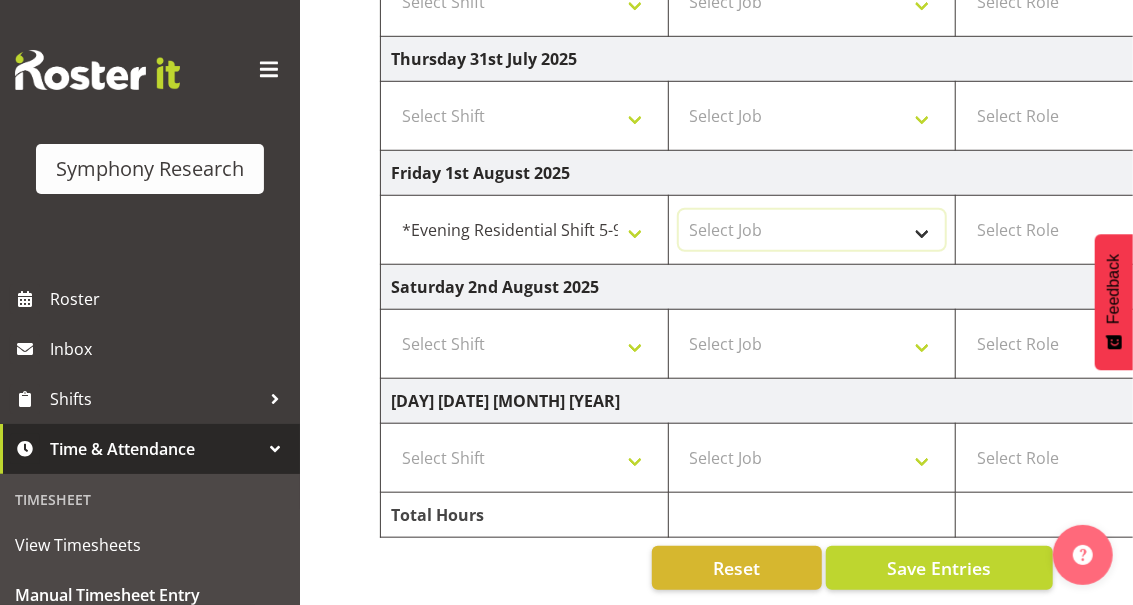 click on "Select Job  550060 IF Admin 553491 World Poll Australia Wave 2 Pretest 2025 553493 World Poll New Zealand Wave 2 Pretest 2025 553500 BFM Jul - Sep 2025 553502 FMG August 2024 990000 General 990821 Goldrush 2024 990846 Toka Tu Ake 2025 990855 FENZ 990878 CMI Q3 2025 990883 Alarms 990888 Rambo Aug 2025 999996 Training 999997 Recruitment & Training 999999 DT" at bounding box center [812, 230] 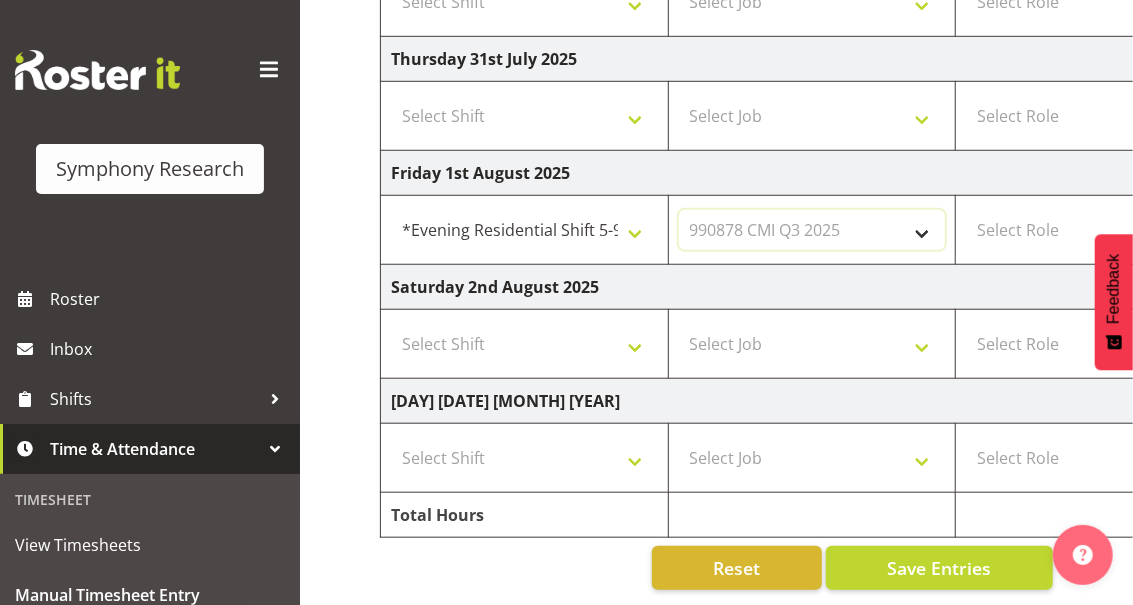 click on "Select Job  550060 IF Admin 553491 World Poll Australia Wave 2 Pretest 2025 553493 World Poll New Zealand Wave 2 Pretest 2025 553500 BFM Jul - Sep 2025 553502 FMG August 2024 990000 General 990821 Goldrush 2024 990846 Toka Tu Ake 2025 990855 FENZ 990878 CMI Q3 2025 990883 Alarms 990888 Rambo Aug 2025 999996 Training 999997 Recruitment & Training 999999 DT" at bounding box center [812, 230] 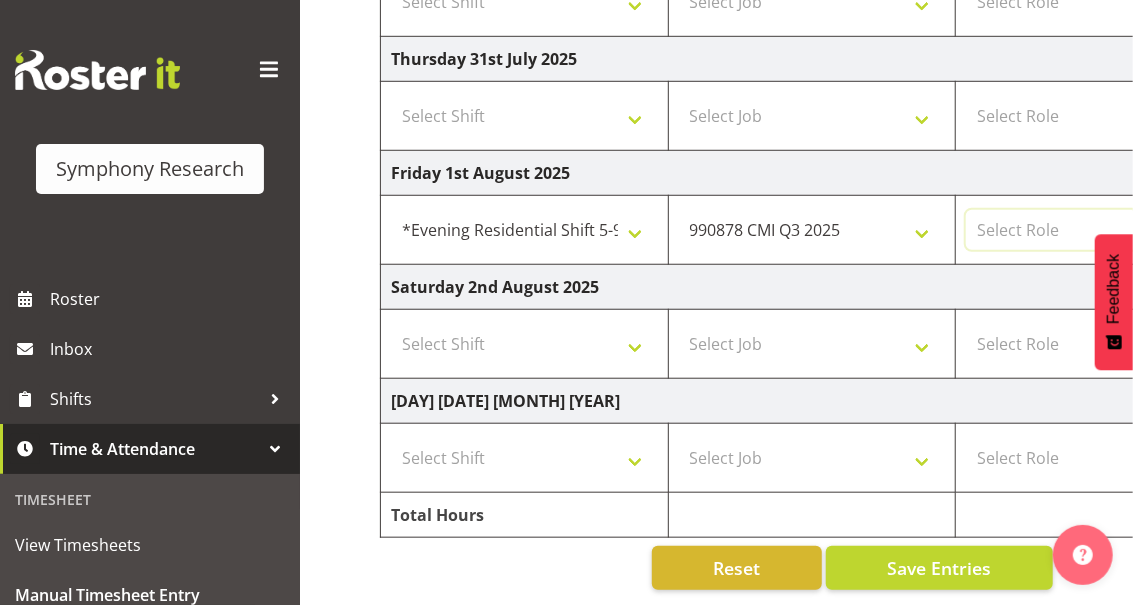 click on "Select Role  Briefing Interviewing" at bounding box center (1099, 230) 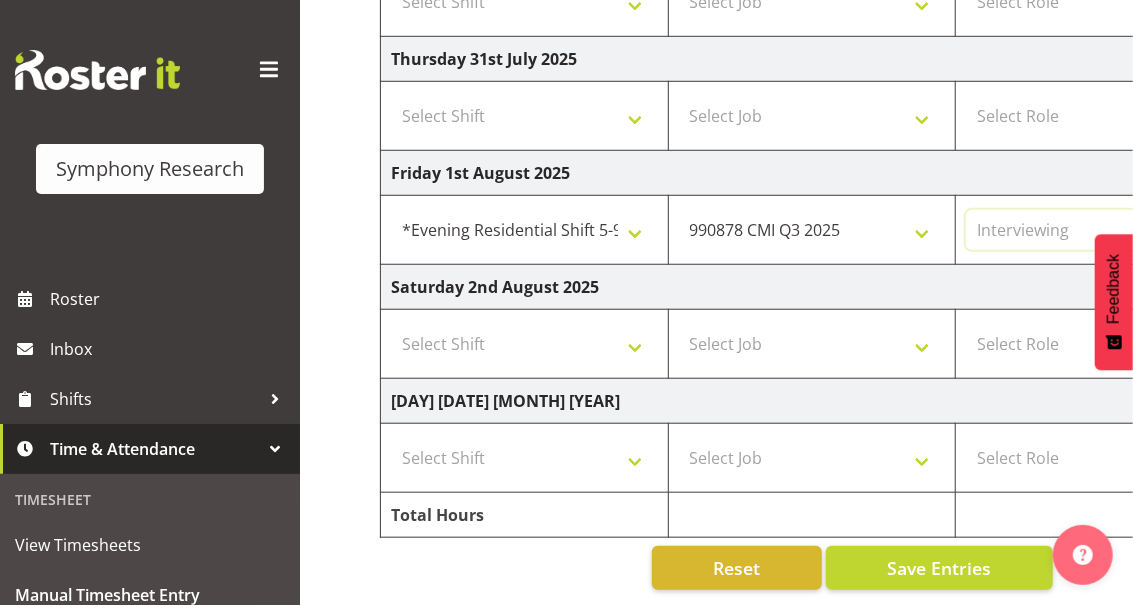 click on "Select Role  Briefing Interviewing" at bounding box center (1099, 230) 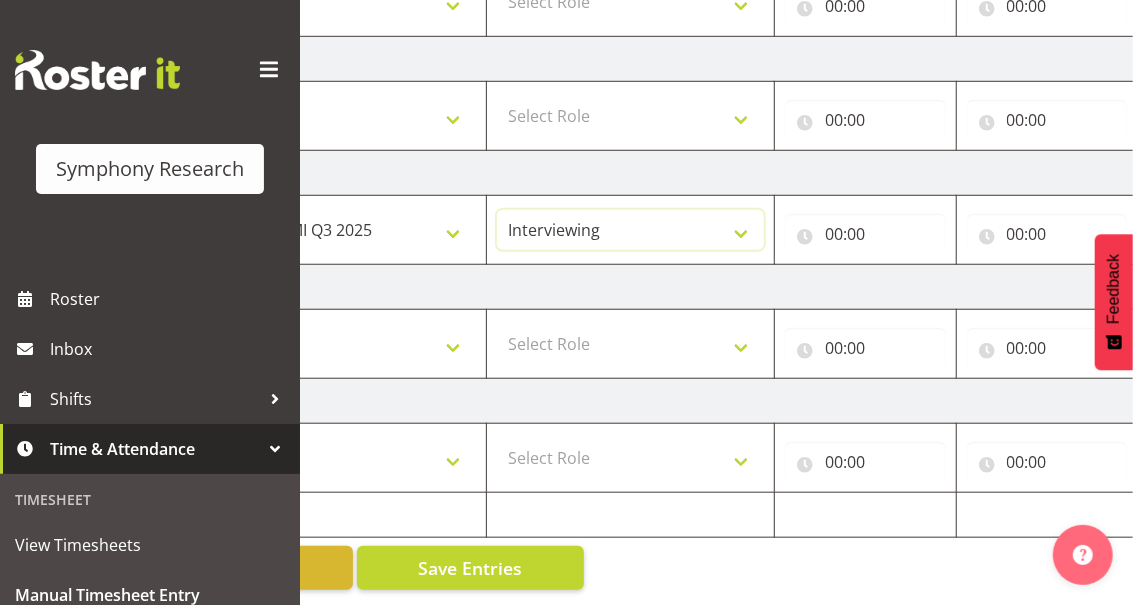 scroll, scrollTop: 0, scrollLeft: 646, axis: horizontal 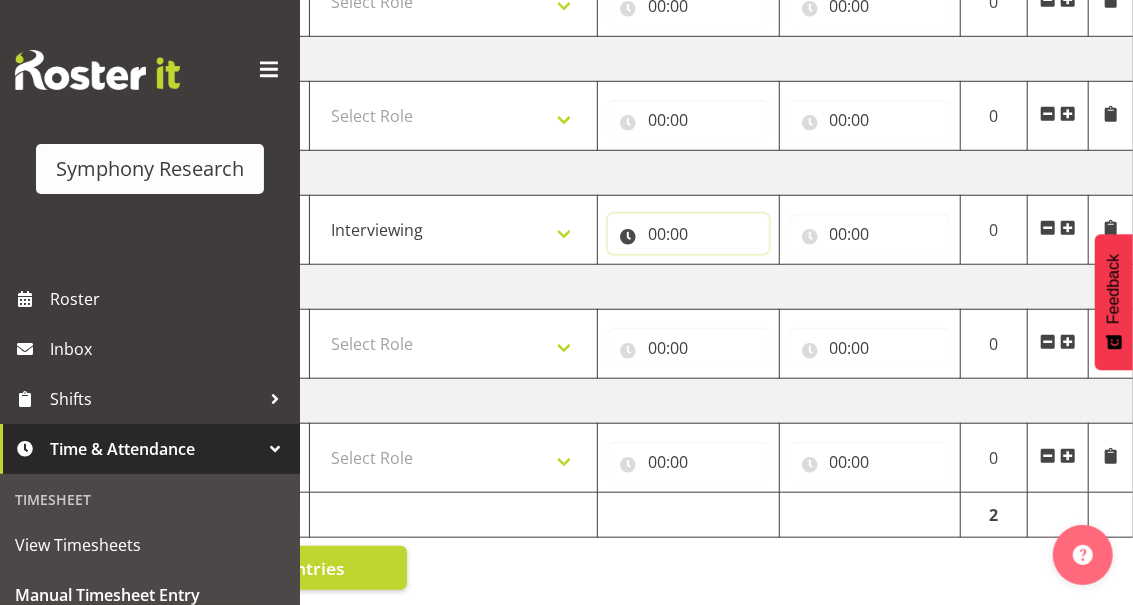 click on "00:00" at bounding box center (688, 234) 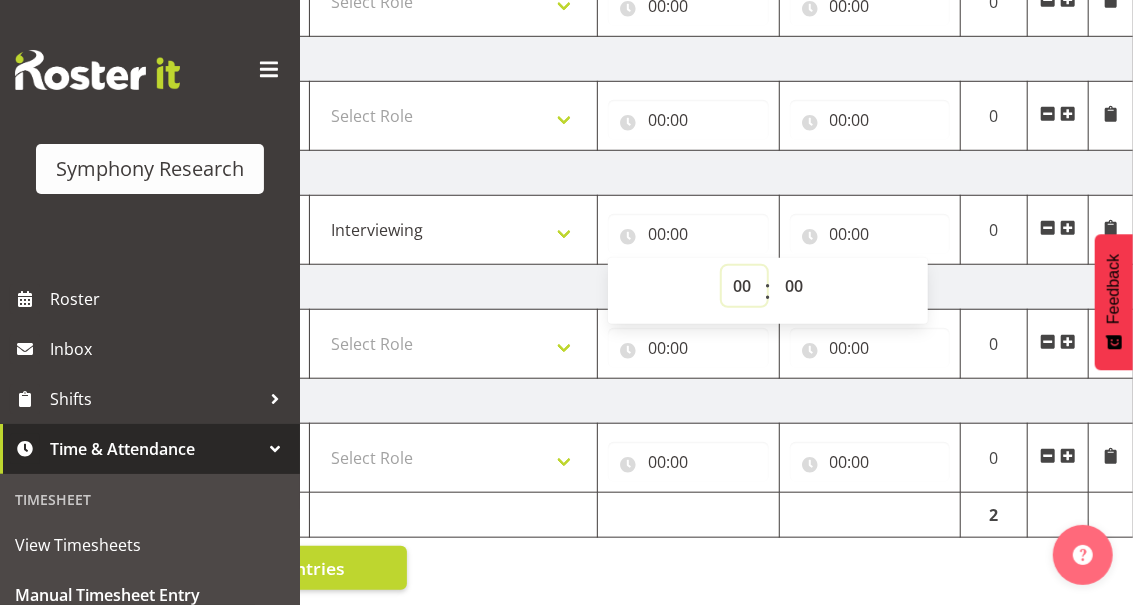 click on "00   01   02   03   04   05   06   07   08   09   10   11   12   13   14   15   16   17   18   19   20   21   22   23" at bounding box center (744, 286) 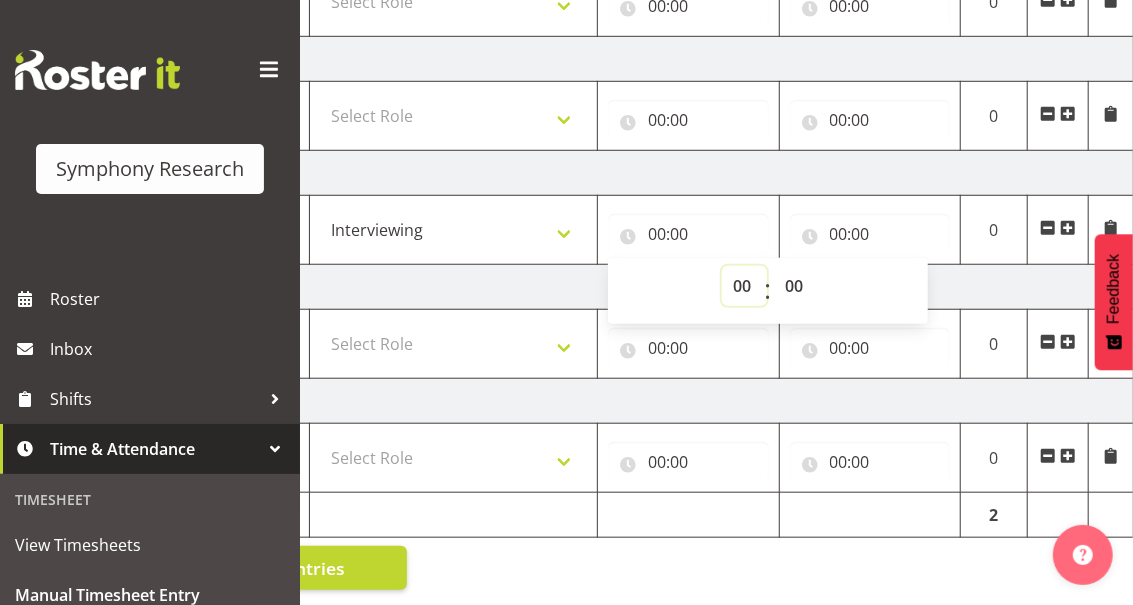 select on "17" 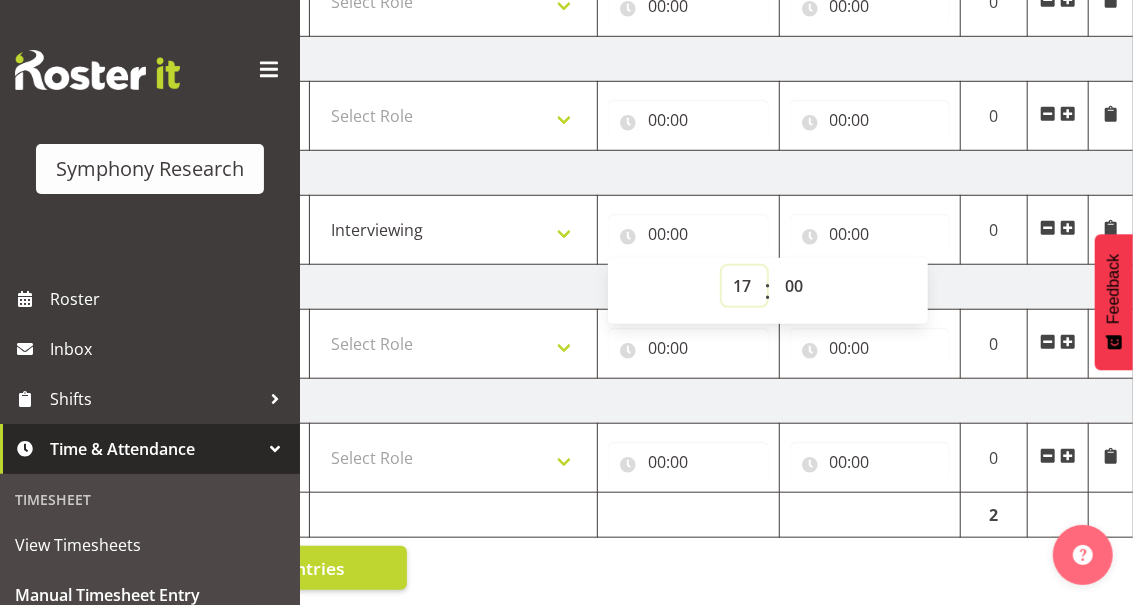 click on "00   01   02   03   04   05   06   07   08   09   10   11   12   13   14   15   16   17   18   19   20   21   22   23" at bounding box center [744, 286] 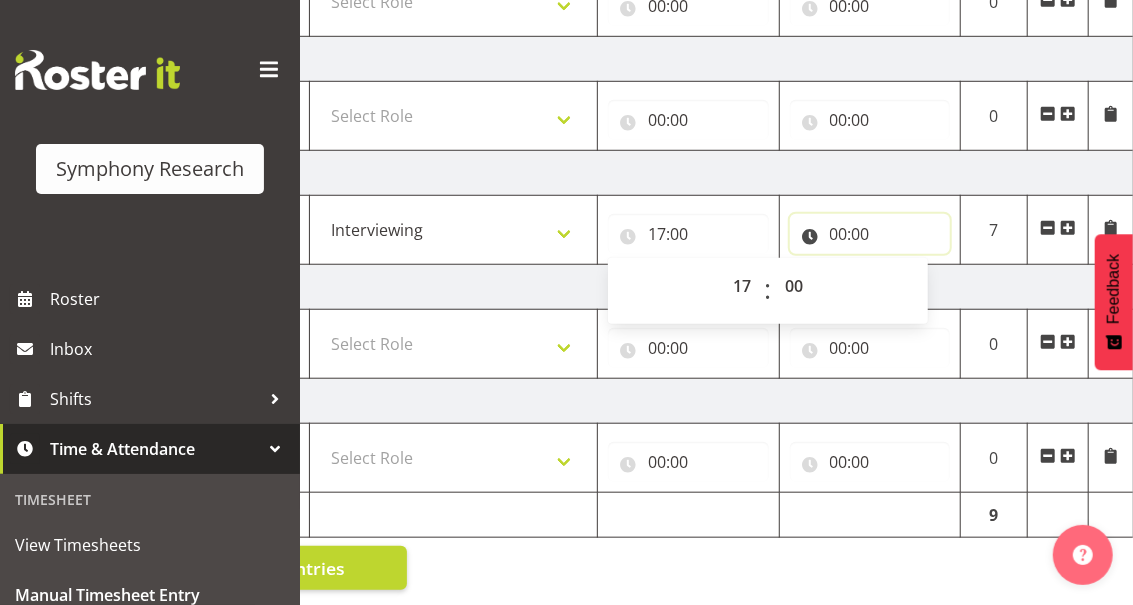 click on "00:00" at bounding box center [870, 234] 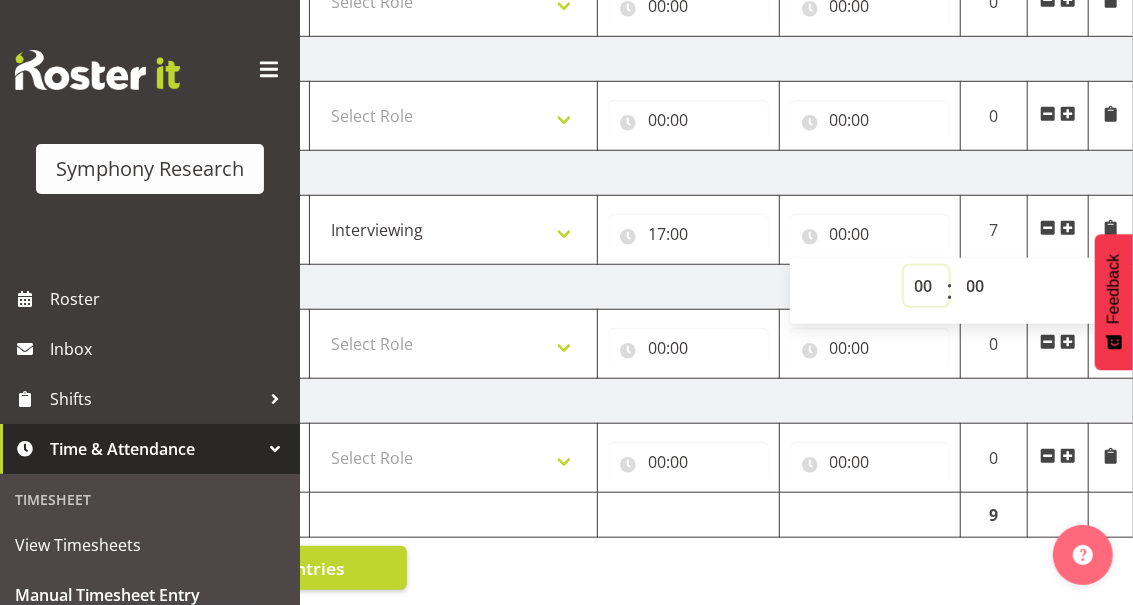 click on "00   01   02   03   04   05   06   07   08   09   10   11   12   13   14   15   16   17   18   19   20   21   22   23" at bounding box center [926, 286] 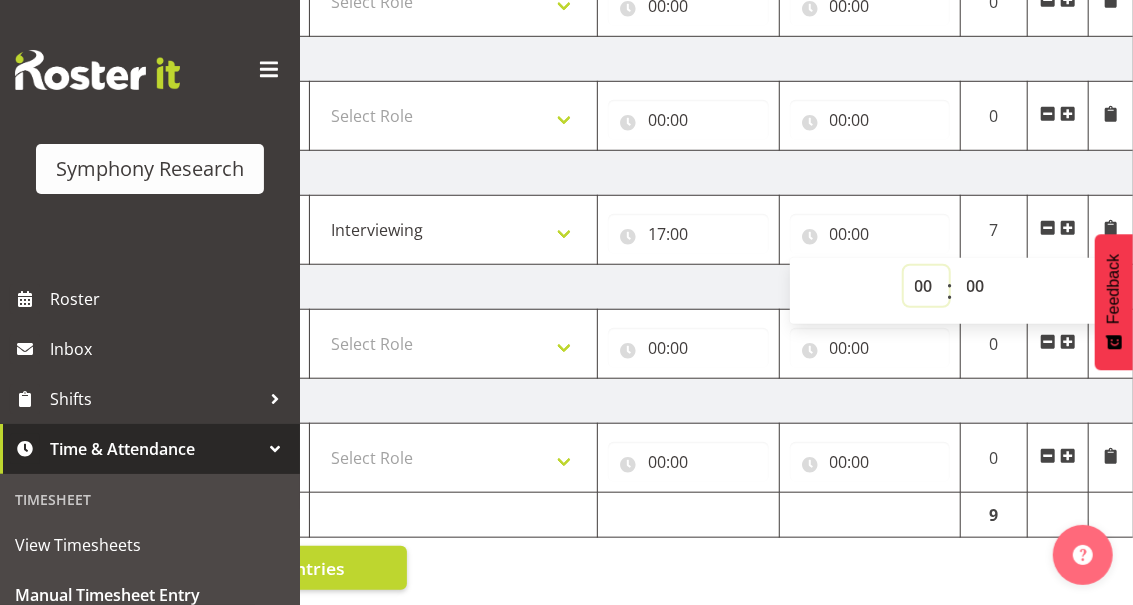 select on "21" 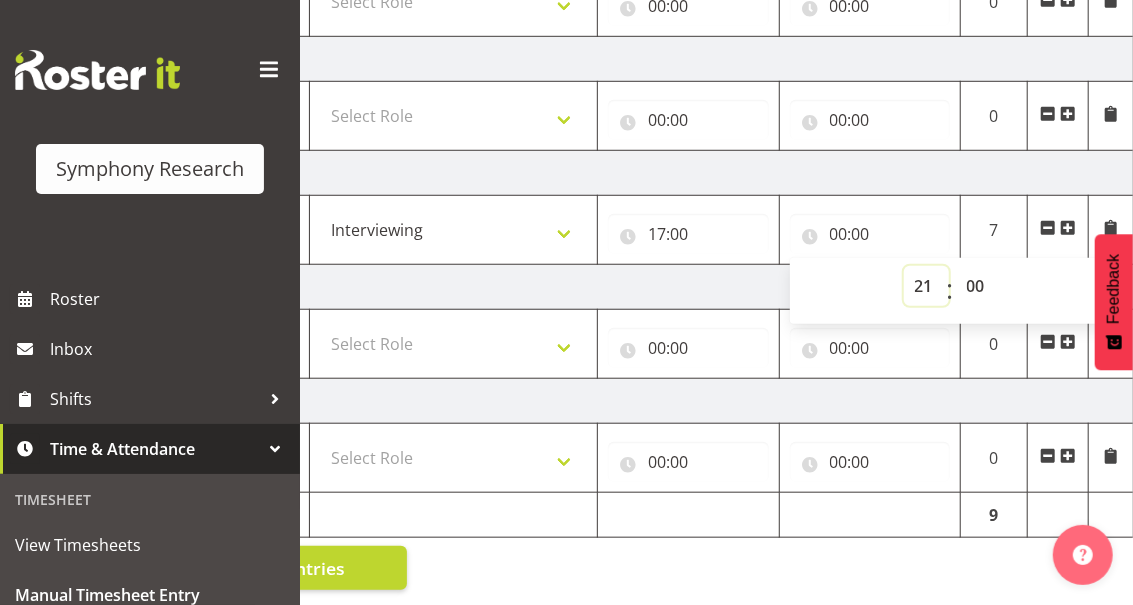 click on "00   01   02   03   04   05   06   07   08   09   10   11   12   13   14   15   16   17   18   19   20   21   22   23" at bounding box center (926, 286) 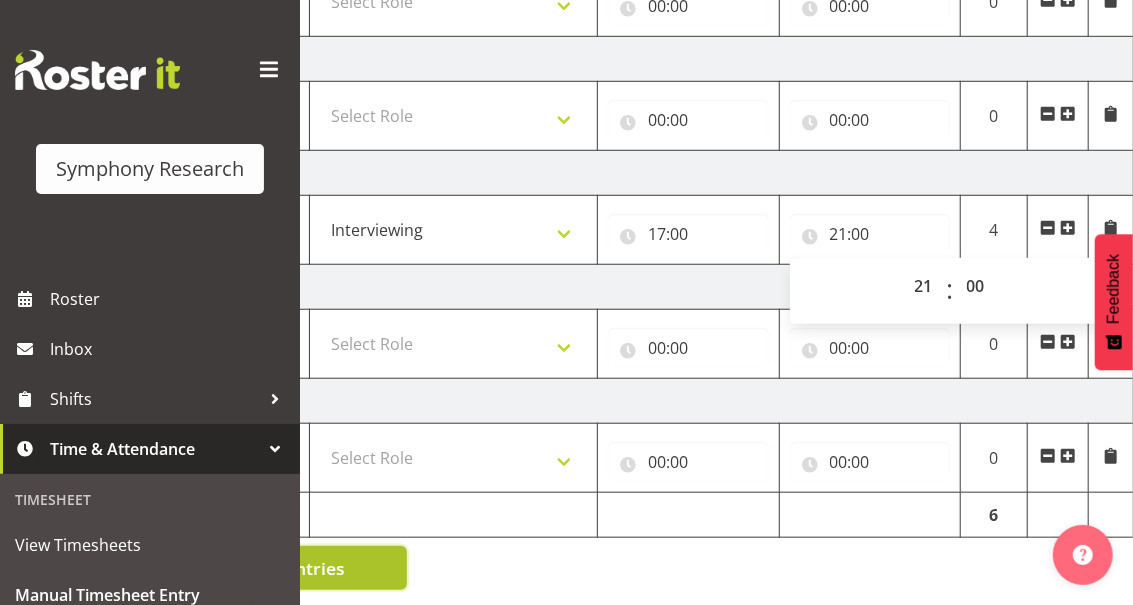 click on "Save
Entries" at bounding box center (293, 568) 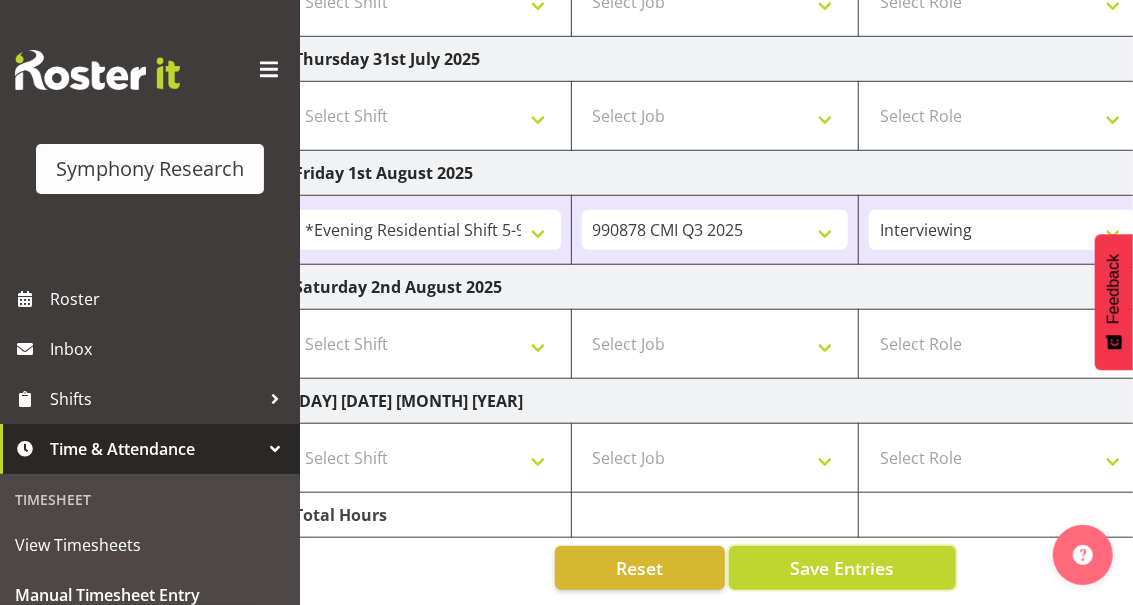 scroll, scrollTop: 0, scrollLeft: 36, axis: horizontal 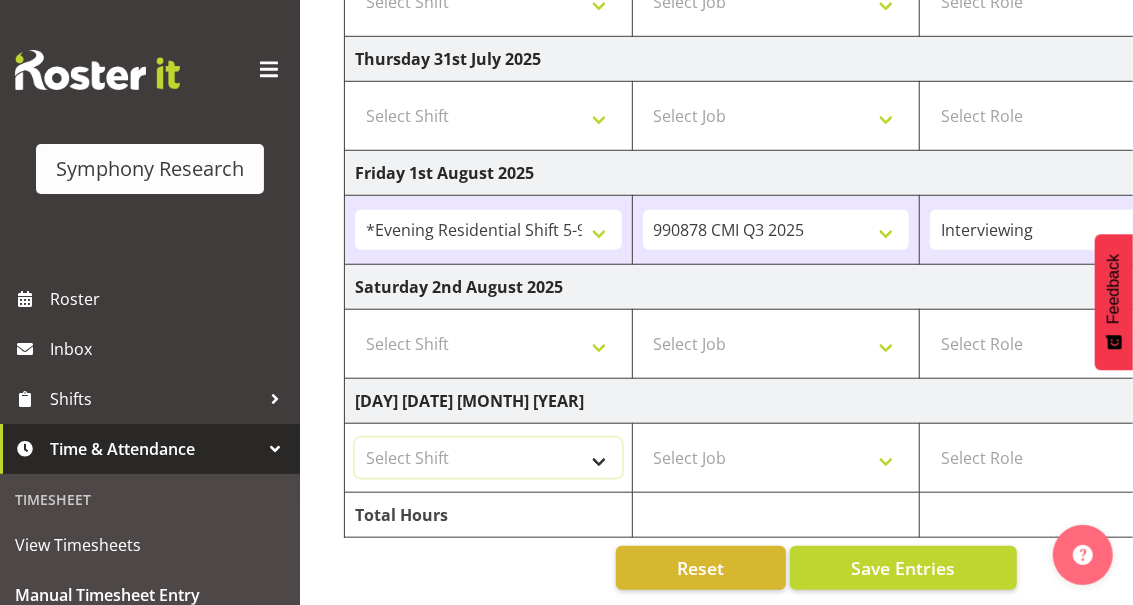 click on "Select Shift  !!Weekend Residential    (Roster IT Shift Label) *Business  9/10am ~ 4:30pm *Business Supervisor *Evening Residential Shift 5-9pm *RP Track  C *RP Track C Weekend *RP Weekly/Monthly Tracks *Supervisor Call Centre *Supervisor Evening *Supervisors & Call Centre Weekend RAMBO Weekend Rambo Test WP Aust briefing/training World Poll Aust Late 9p~10:30p World Poll Aust Wkend World Poll NZ  Weekends World Poll NZ Pilot World Poll NZ Wave 2 Pilot World Poll Pilot Aust 9:00~10:30pm" at bounding box center [488, 458] 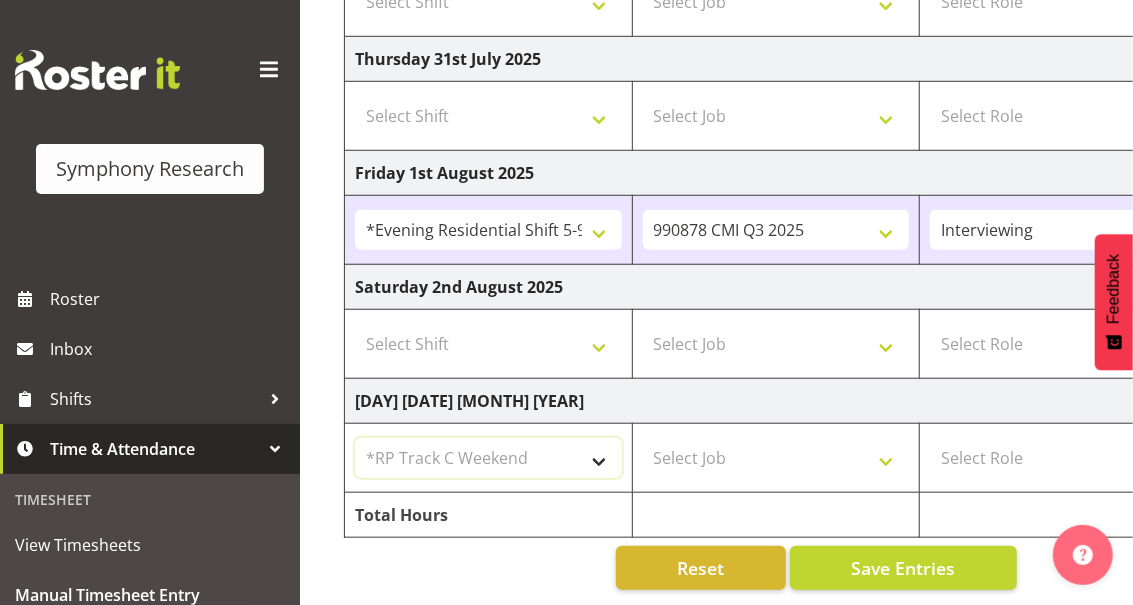 click on "Select Shift  !!Weekend Residential    (Roster IT Shift Label) *Business  9/10am ~ 4:30pm *Business Supervisor *Evening Residential Shift 5-9pm *RP Track  C *RP Track C Weekend *RP Weekly/Monthly Tracks *Supervisor Call Centre *Supervisor Evening *Supervisors & Call Centre Weekend RAMBO Weekend Rambo Test WP Aust briefing/training World Poll Aust Late 9p~10:30p World Poll Aust Wkend World Poll NZ  Weekends World Poll NZ Pilot World Poll NZ Wave 2 Pilot World Poll Pilot Aust 9:00~10:30pm" at bounding box center [488, 458] 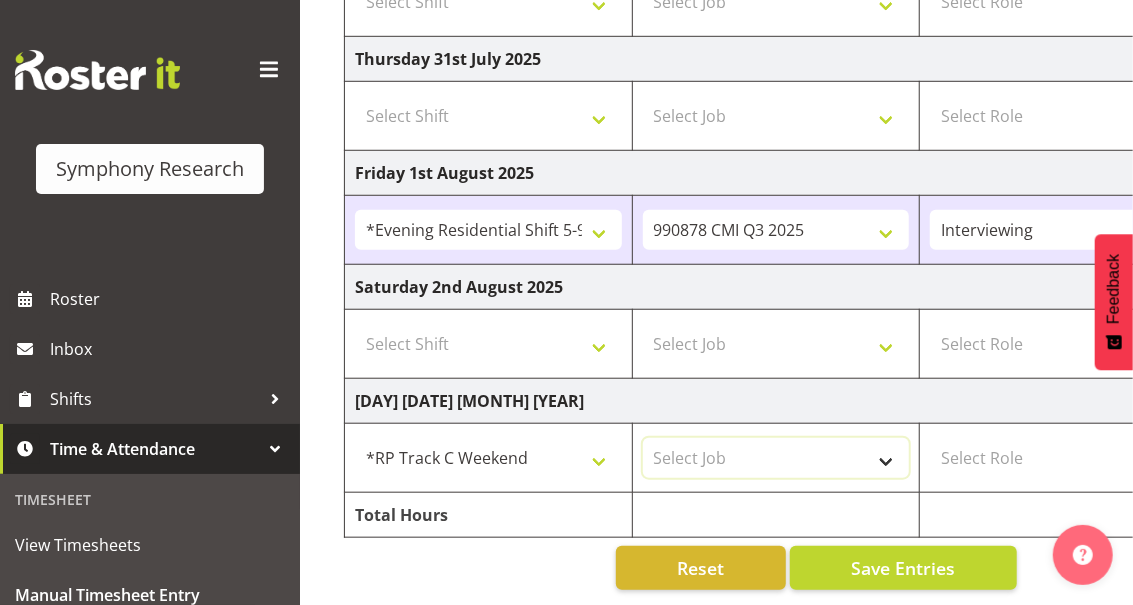 click on "Select Job  550060 IF Admin 553491 World Poll Australia Wave 2 Pretest 2025 553493 World Poll New Zealand Wave 2 Pretest 2025 553500 BFM Jul - Sep 2025 553502 FMG August 2024 990000 General 990821 Goldrush 2024 990846 Toka Tu Ake 2025 990855 FENZ 990878 CMI Q3 2025 990883 Alarms 990888 Rambo Aug 2025 999996 Training 999997 Recruitment & Training 999999 DT" at bounding box center (776, 458) 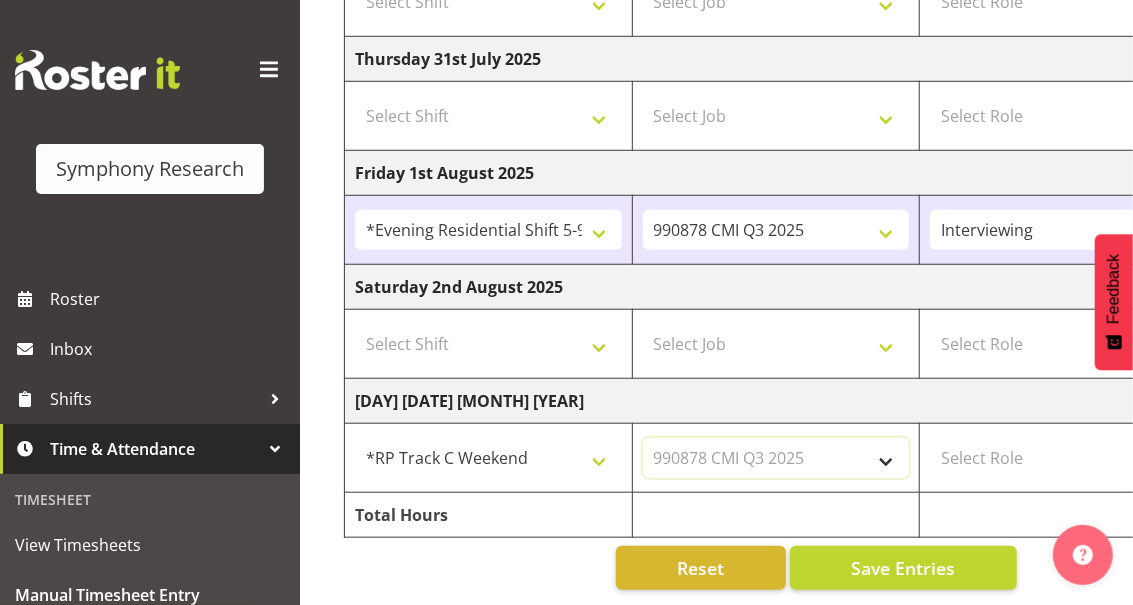 click on "Select Job  550060 IF Admin 553491 World Poll Australia Wave 2 Pretest 2025 553493 World Poll New Zealand Wave 2 Pretest 2025 553500 BFM Jul - Sep 2025 553502 FMG August 2024 990000 General 990821 Goldrush 2024 990846 Toka Tu Ake 2025 990855 FENZ 990878 CMI Q3 2025 990883 Alarms 990888 Rambo Aug 2025 999996 Training 999997 Recruitment & Training 999999 DT" at bounding box center [776, 458] 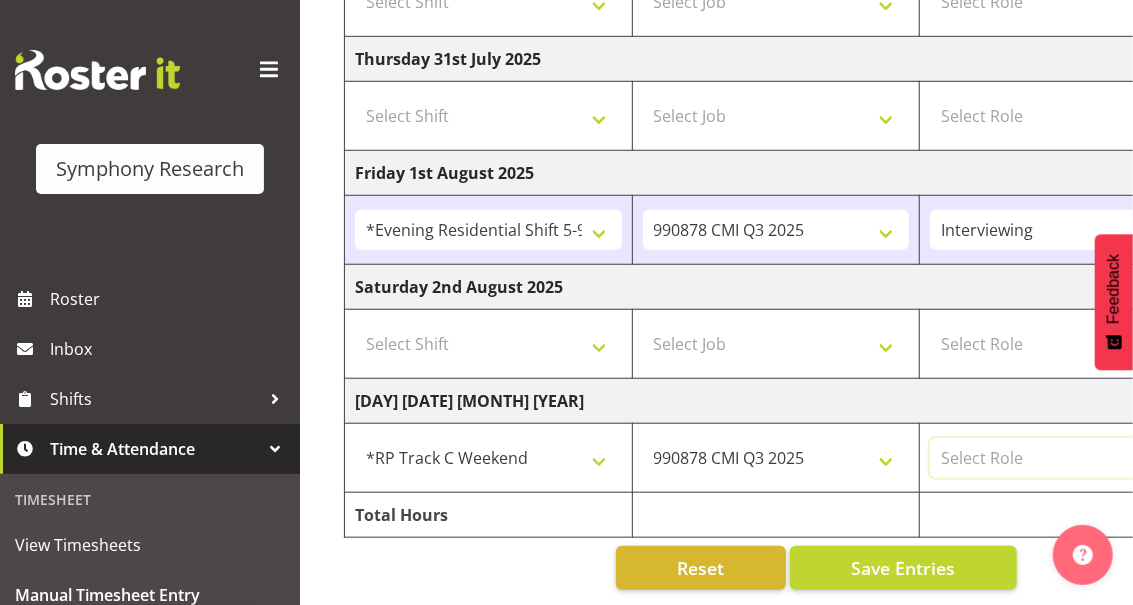 click on "Select Role  Briefing Interviewing" at bounding box center (1063, 458) 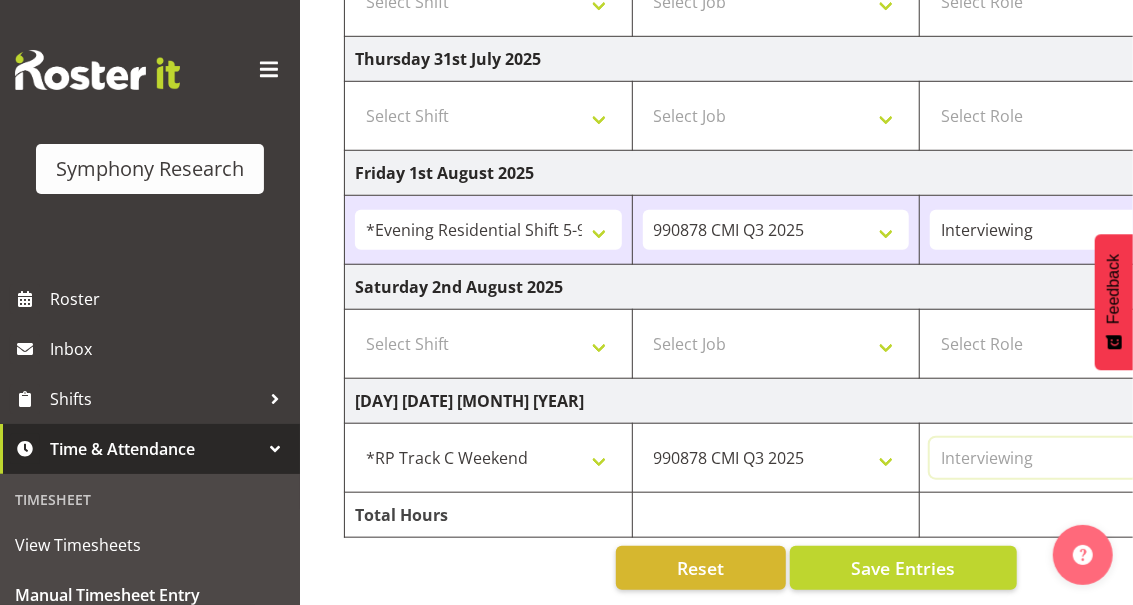 click on "Select Role  Briefing Interviewing" at bounding box center [1063, 458] 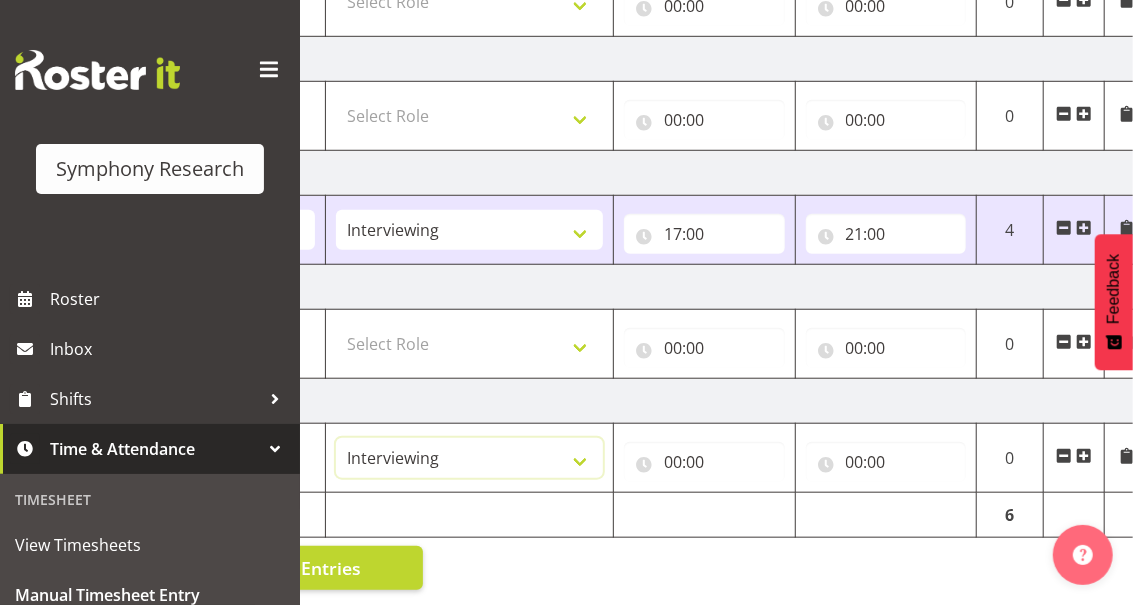 scroll, scrollTop: 0, scrollLeft: 646, axis: horizontal 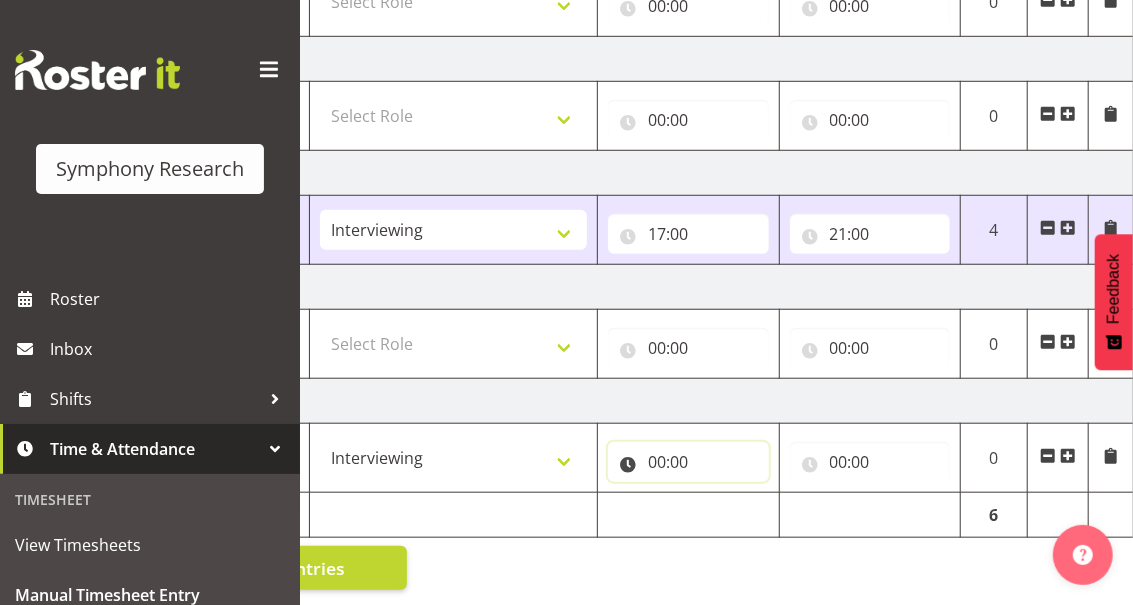 click on "00:00" at bounding box center [688, 462] 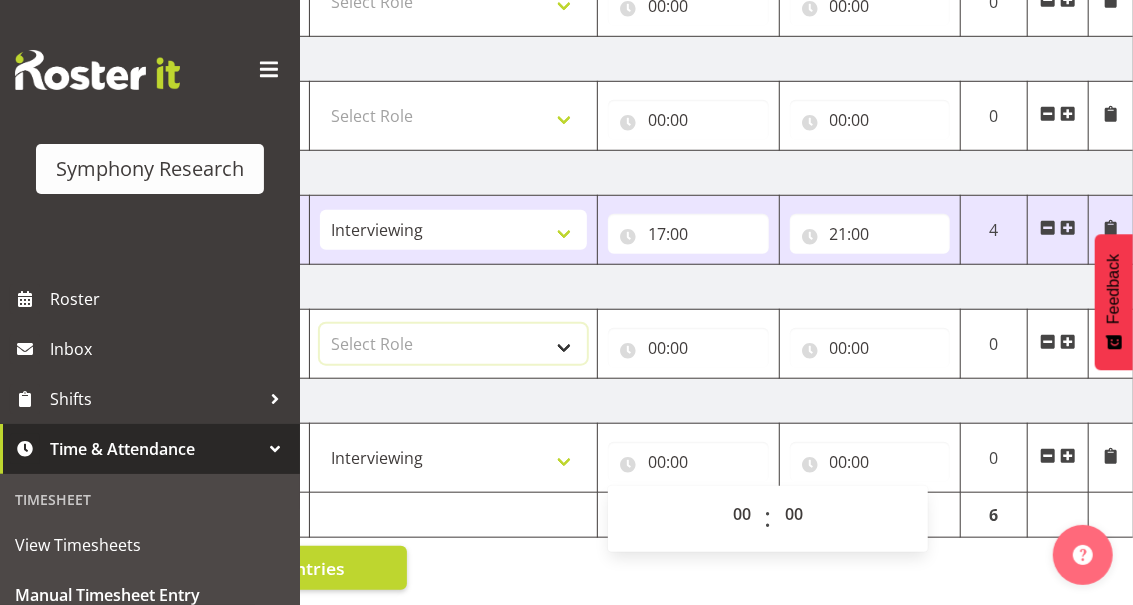 click on "Select Role  Briefing Interviewing" at bounding box center (453, 344) 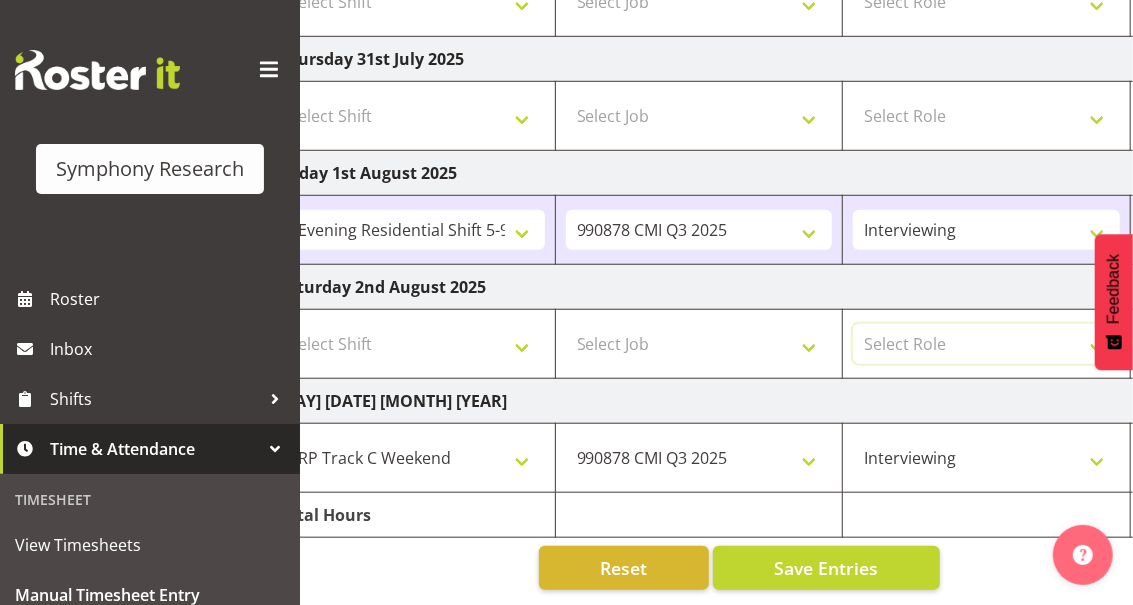 scroll, scrollTop: 0, scrollLeft: 35, axis: horizontal 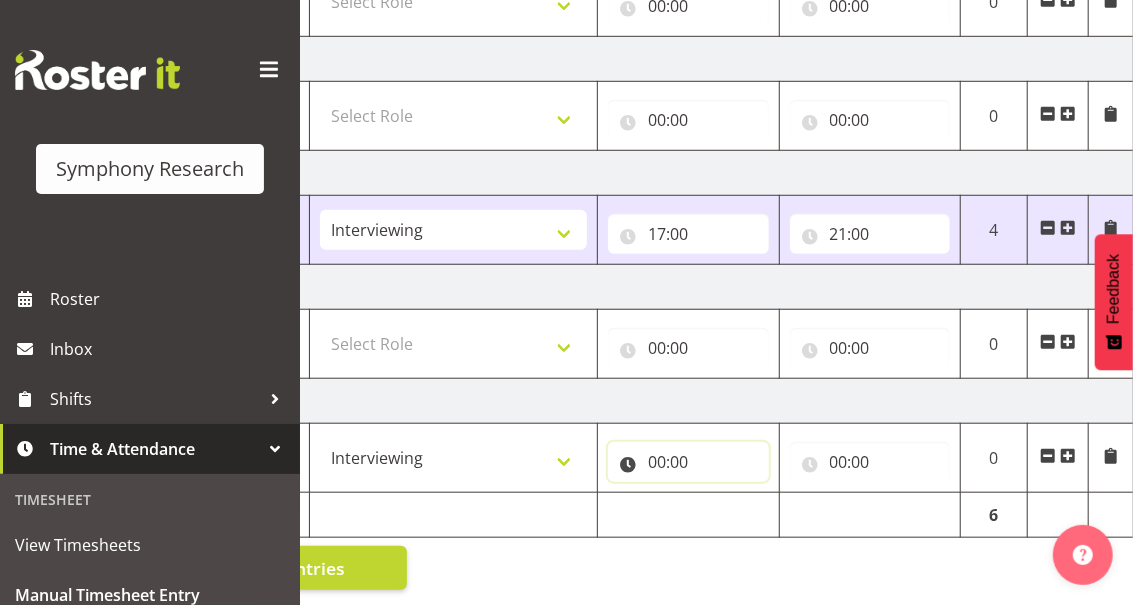 click on "00:00" at bounding box center [688, 462] 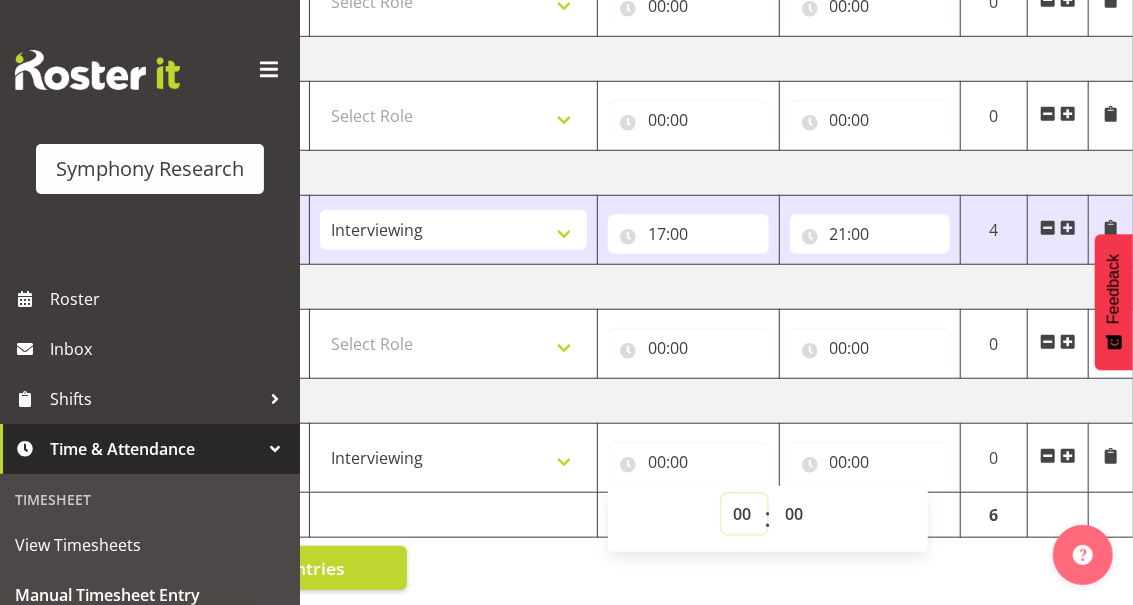 click on "00   01   02   03   04   05   06   07   08   09   10   11   12   13   14   15   16   17   18   19   20   21   22   23" at bounding box center [744, 514] 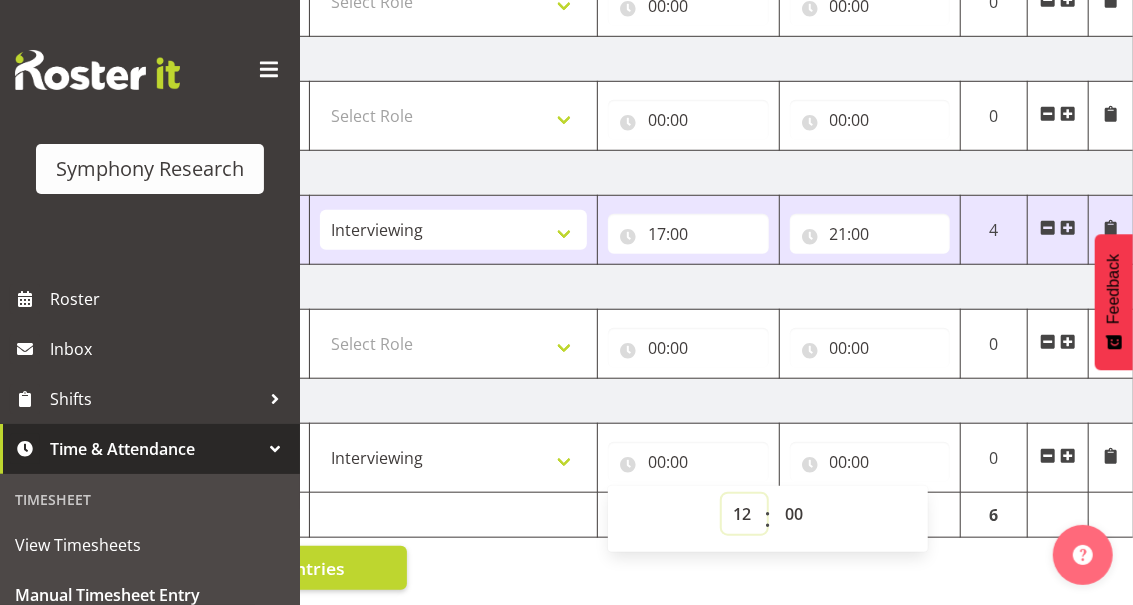 click on "00   01   02   03   04   05   06   07   08   09   10   11   12   13   14   15   16   17   18   19   20   21   22   23" at bounding box center [744, 514] 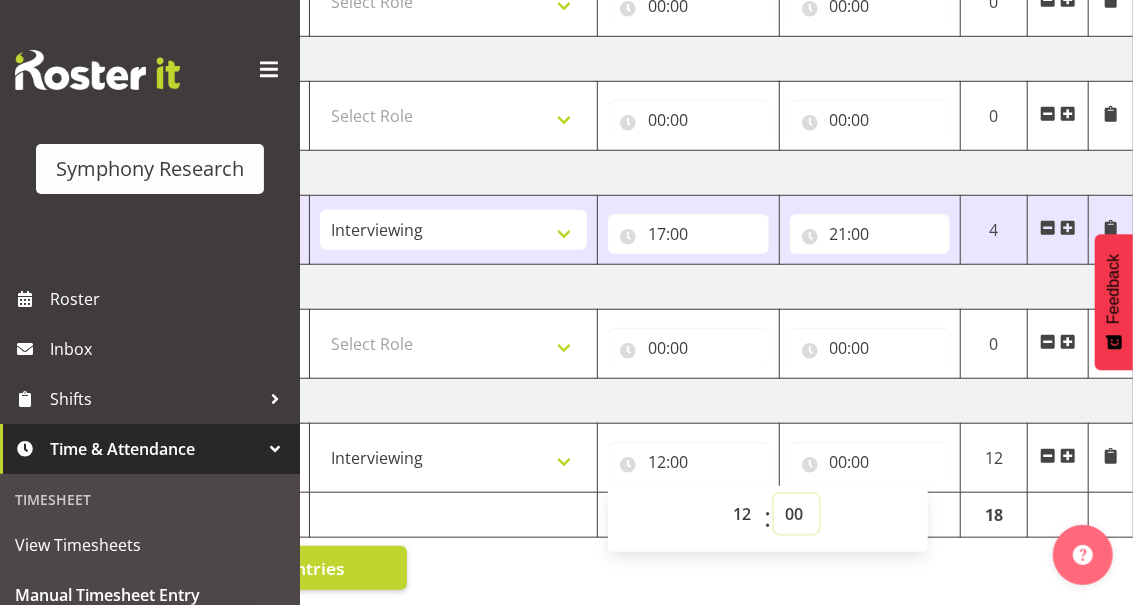 click on "00   01   02   03   04   05   06   07   08   09   10   11   12   13   14   15   16   17   18   19   20   21   22   23   24   25   26   27   28   29   30   31   32   33   34   35   36   37   38   39   40   41   42   43   44   45   46   47   48   49   50   51   52   53   54   55   56   57   58   59" at bounding box center (796, 514) 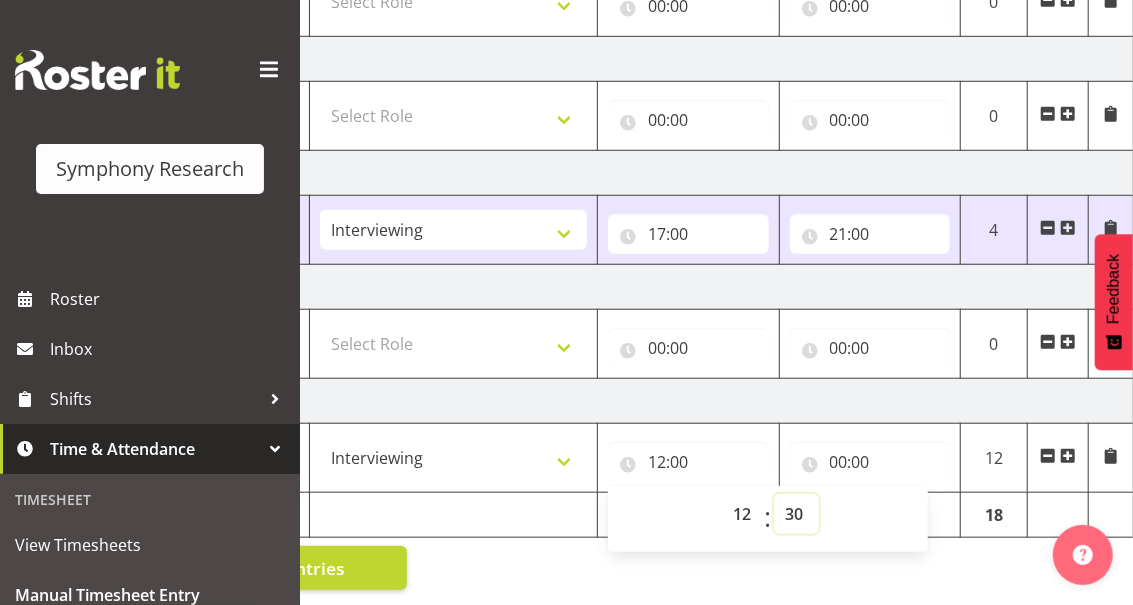 click on "00   01   02   03   04   05   06   07   08   09   10   11   12   13   14   15   16   17   18   19   20   21   22   23   24   25   26   27   28   29   30   31   32   33   34   35   36   37   38   39   40   41   42   43   44   45   46   47   48   49   50   51   52   53   54   55   56   57   58   59" at bounding box center (796, 514) 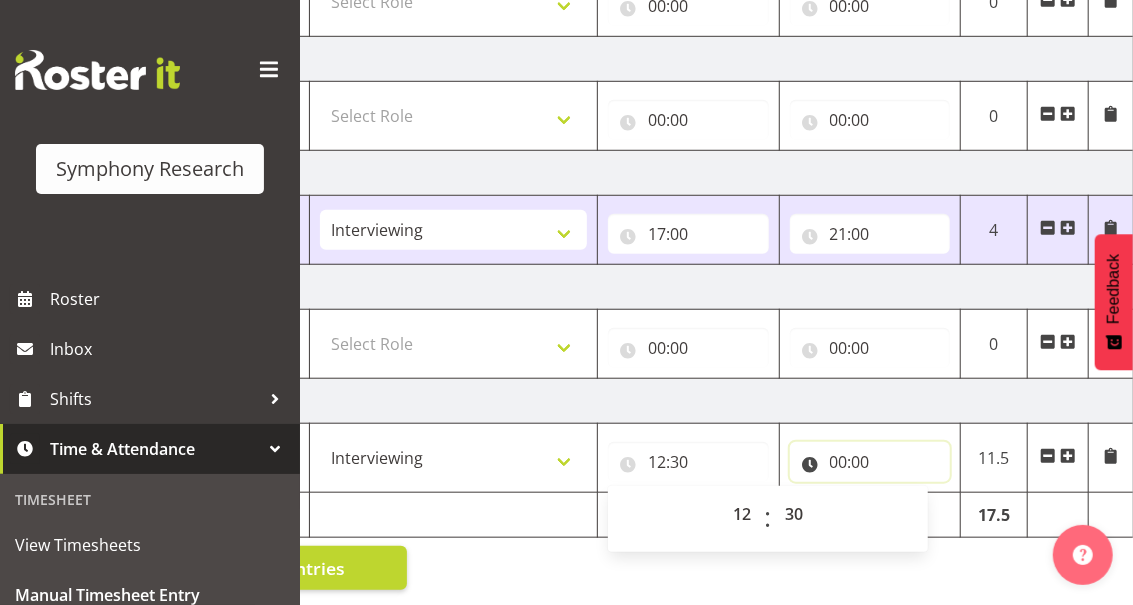 click on "00:00" at bounding box center (870, 462) 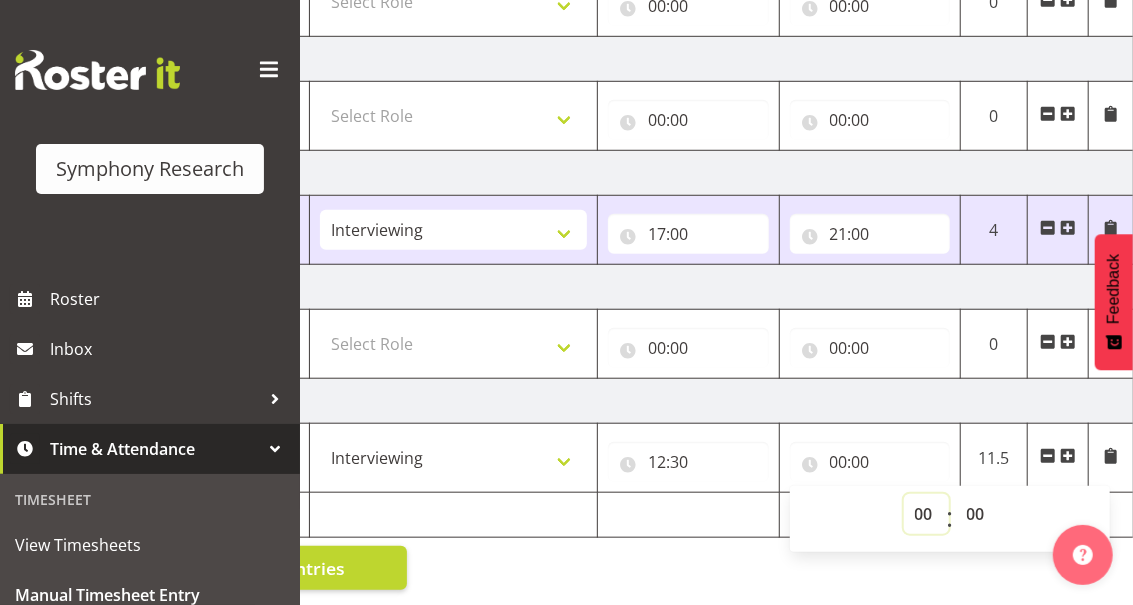 click on "00   01   02   03   04   05   06   07   08   09   10   11   12   13   14   15   16   17   18   19   20   21   22   23" at bounding box center [926, 514] 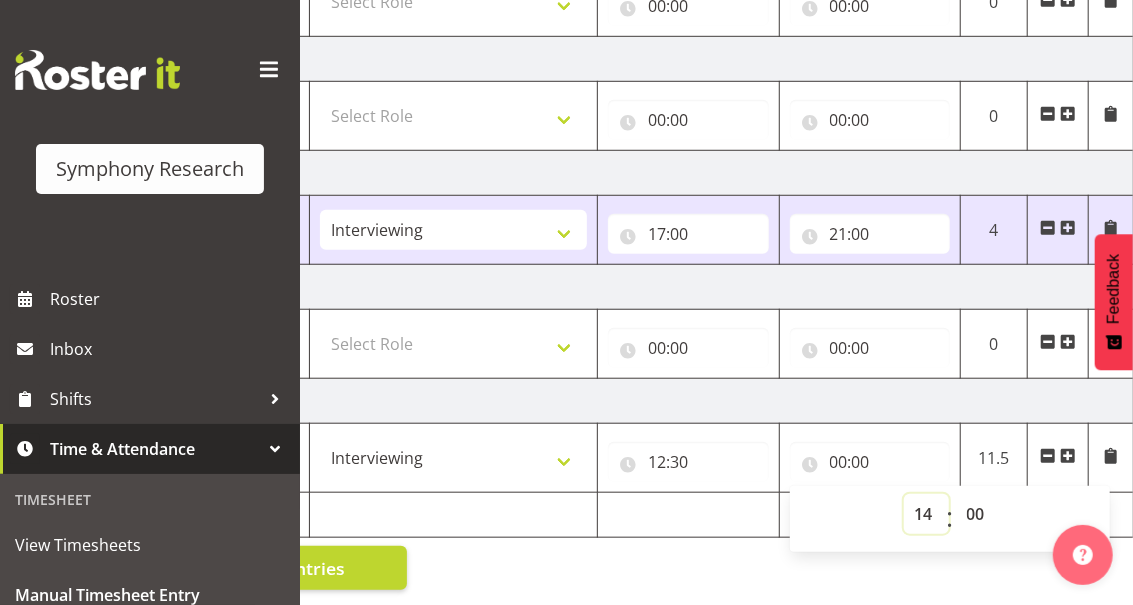 click on "00   01   02   03   04   05   06   07   08   09   10   11   12   13   14   15   16   17   18   19   20   21   22   23" at bounding box center [926, 514] 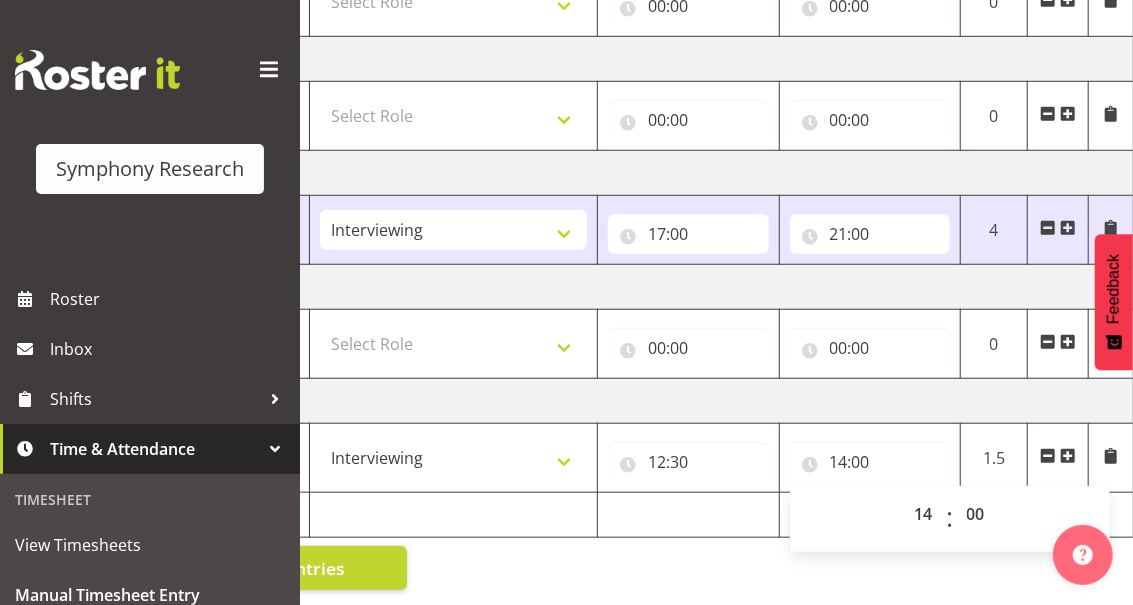 click at bounding box center [1068, 456] 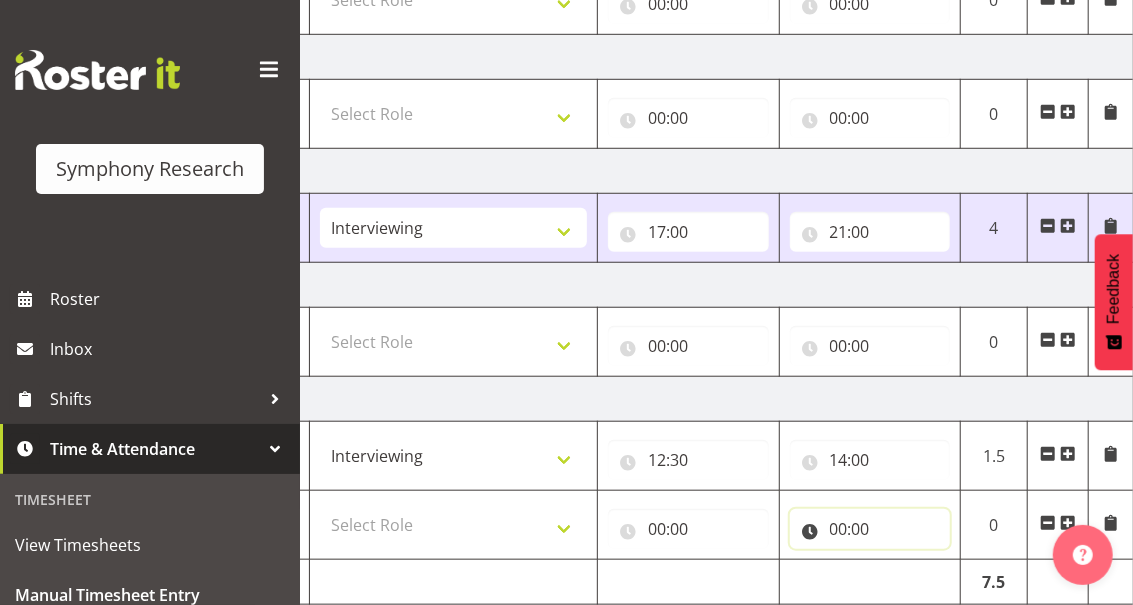 click on "00:00" at bounding box center [870, 529] 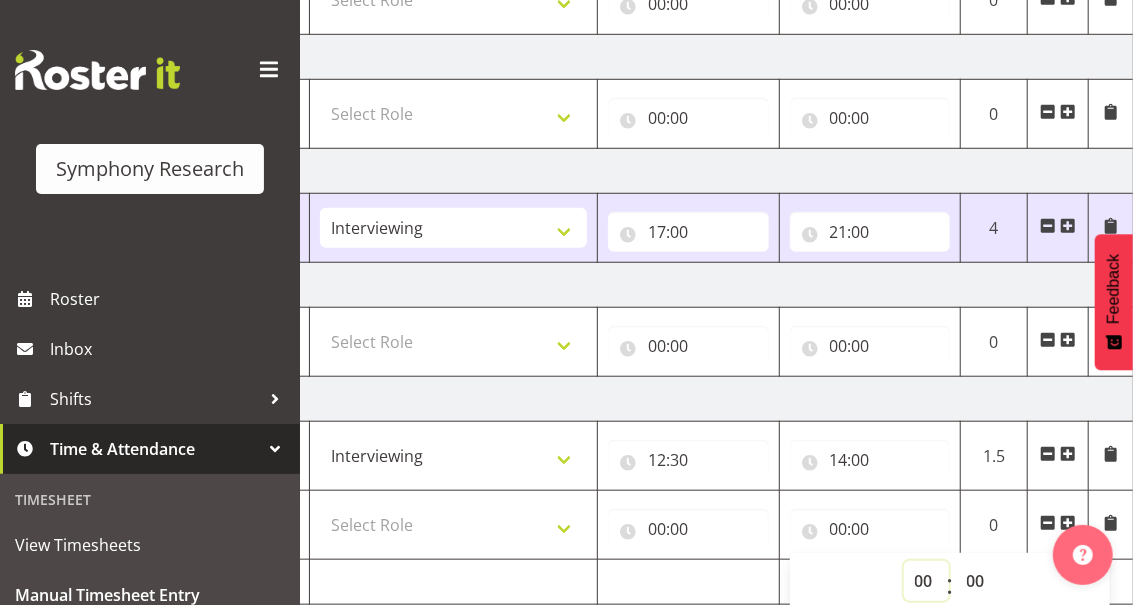 click on "00   01   02   03   04   05   06   07   08   09   10   11   12   13   14   15   16   17   18   19   20   21   22   23" at bounding box center [926, 581] 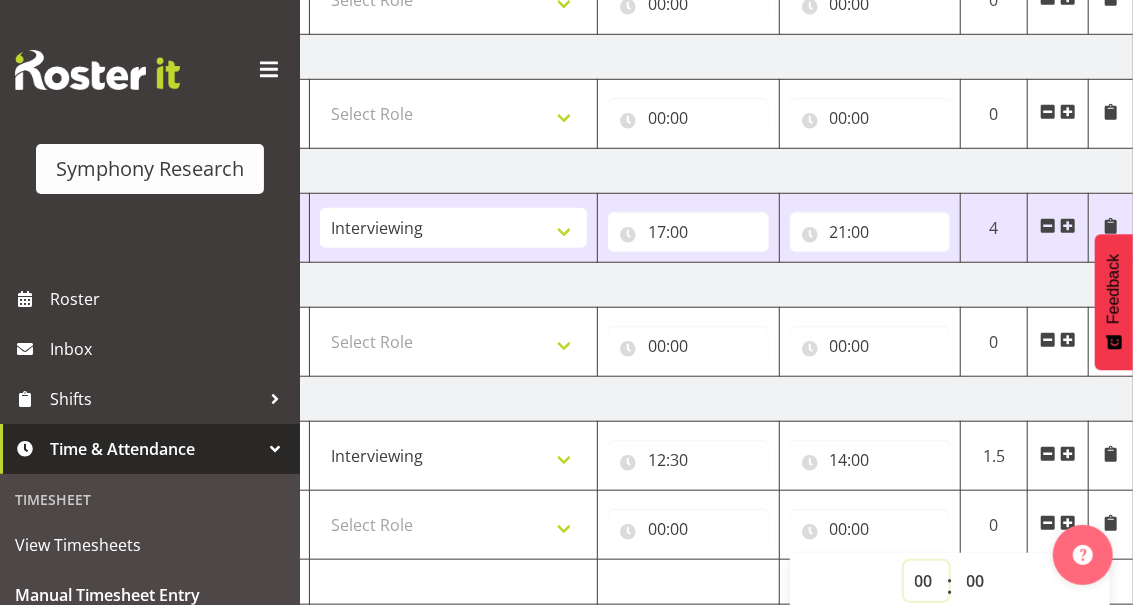 select on "18" 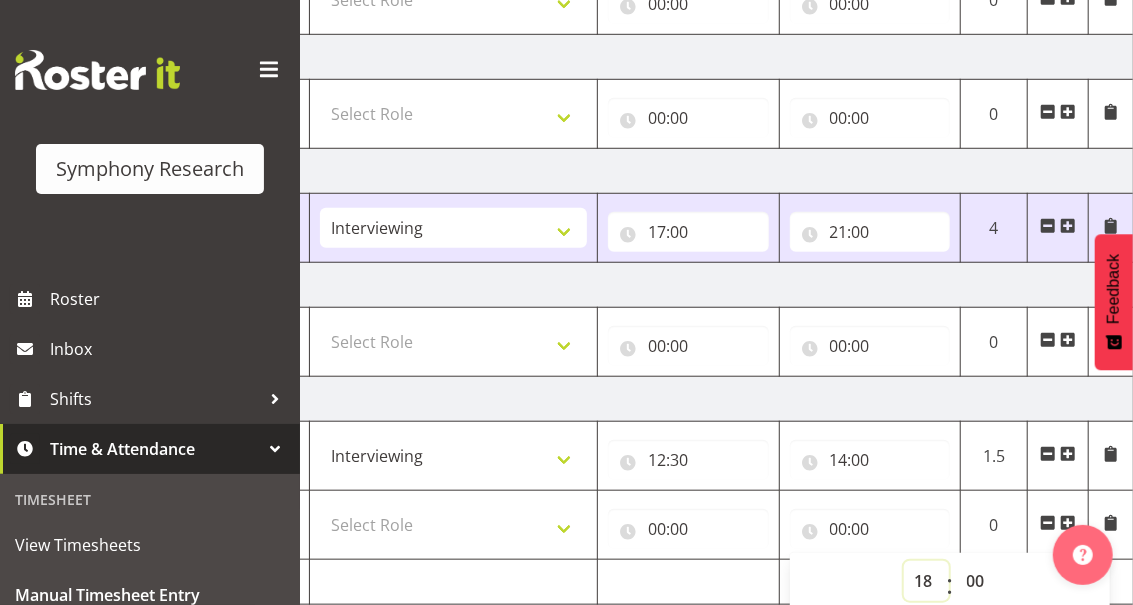 click on "00   01   02   03   04   05   06   07   08   09   10   11   12   13   14   15   16   17   18   19   20   21   22   23" at bounding box center (926, 581) 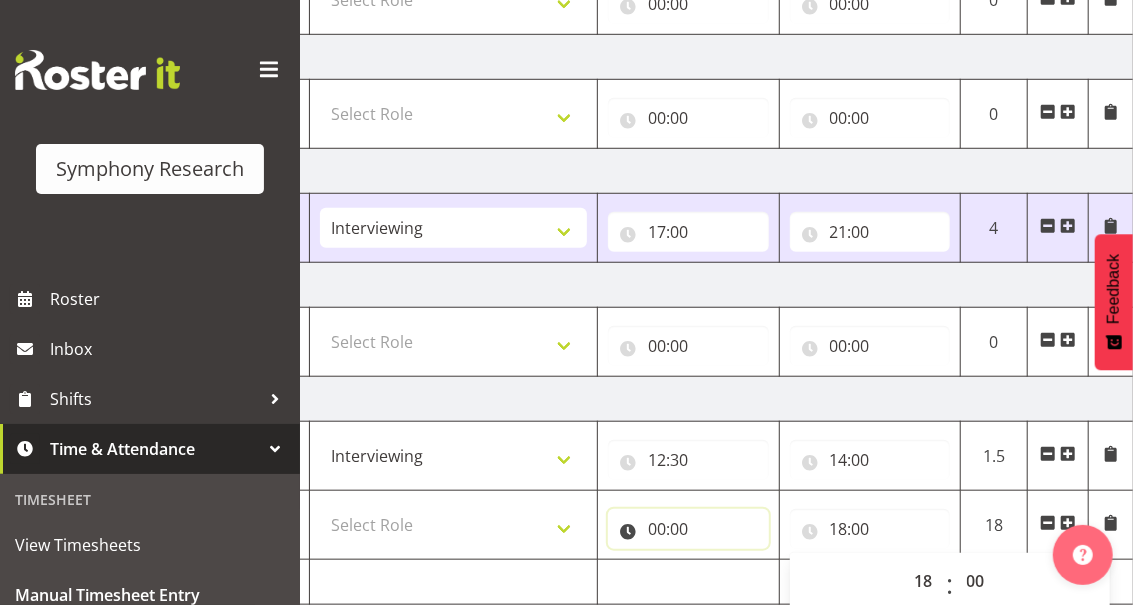 click on "00:00" at bounding box center [688, 529] 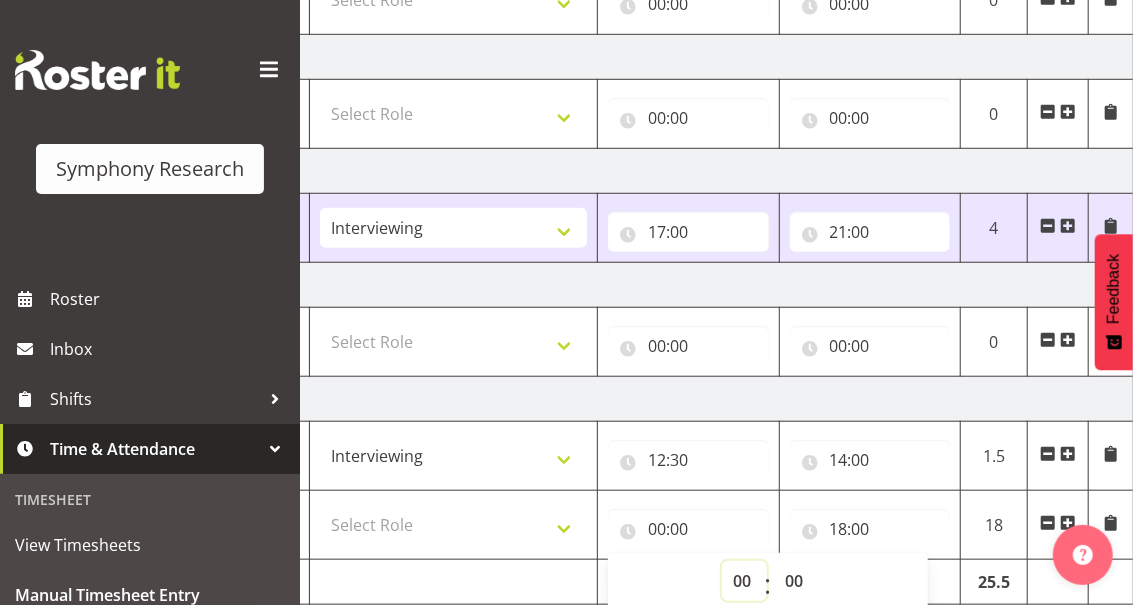 click on "00   01   02   03   04   05   06   07   08   09   10   11   12   13   14   15   16   17   18   19   20   21   22   23" at bounding box center [744, 581] 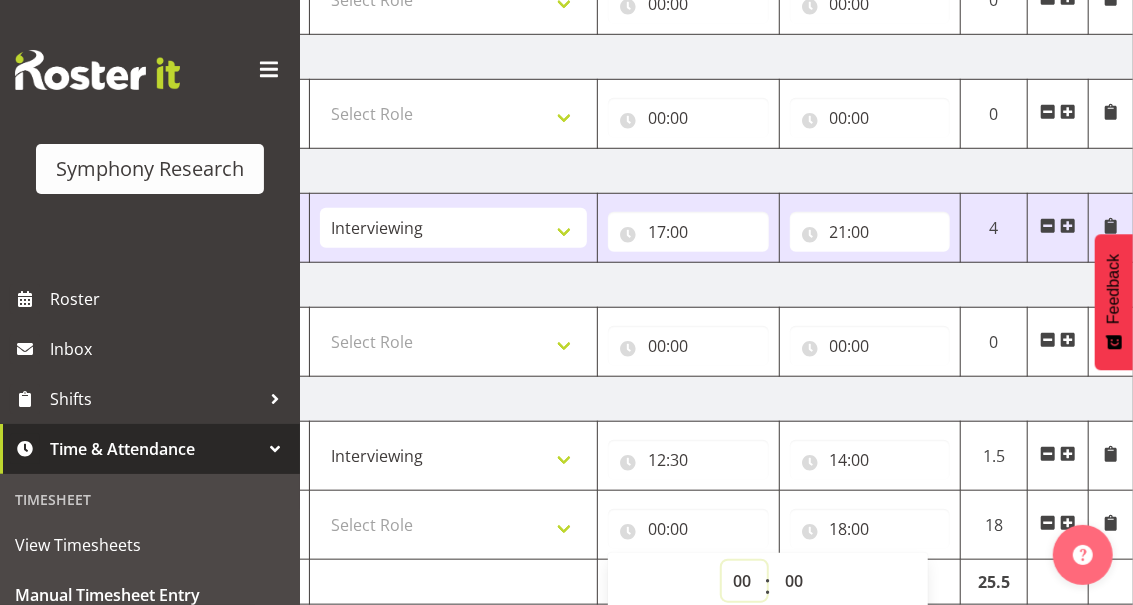 select on "14" 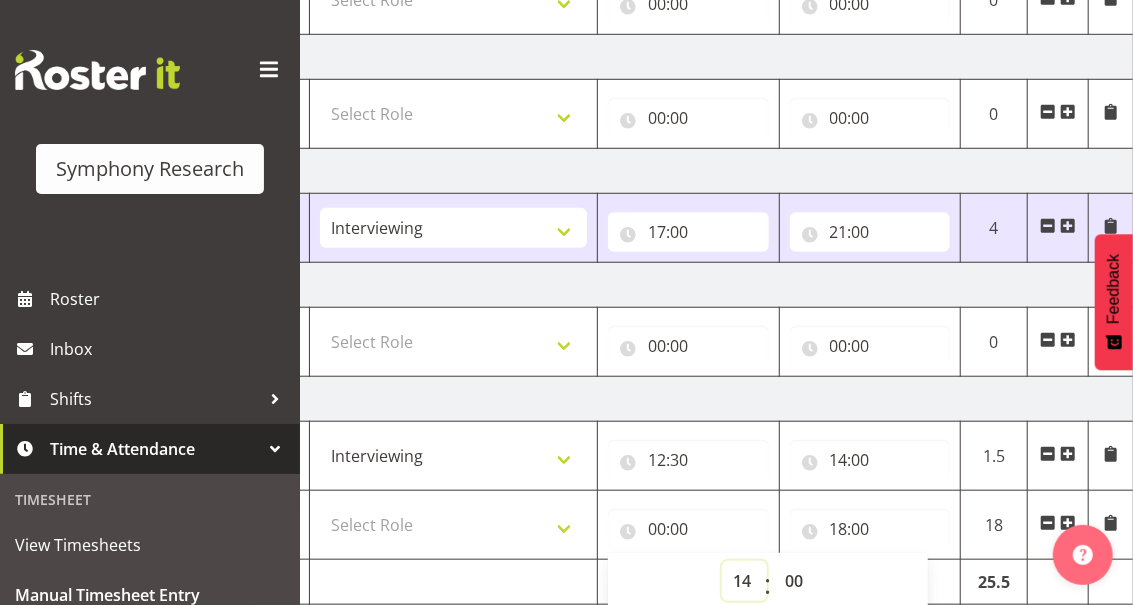 click on "00   01   02   03   04   05   06   07   08   09   10   11   12   13   14   15   16   17   18   19   20   21   22   23" at bounding box center (744, 581) 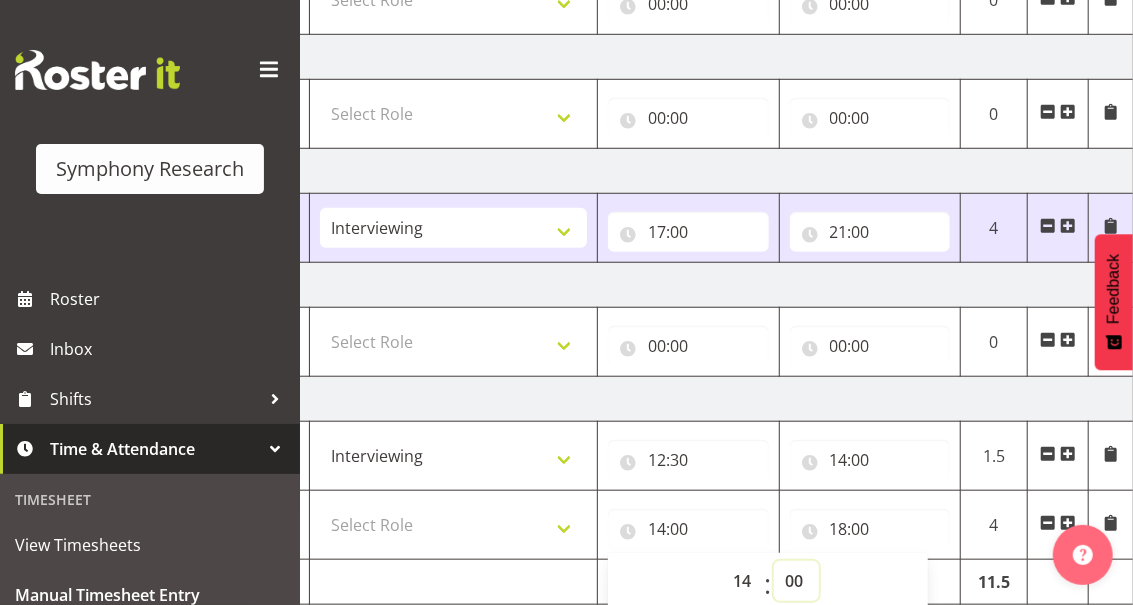 click on "00   01   02   03   04   05   06   07   08   09   10   11   12   13   14   15   16   17   18   19   20   21   22   23   24   25   26   27   28   29   30   31   32   33   34   35   36   37   38   39   40   41   42   43   44   45   46   47   48   49   50   51   52   53   54   55   56   57   58   59" at bounding box center (796, 581) 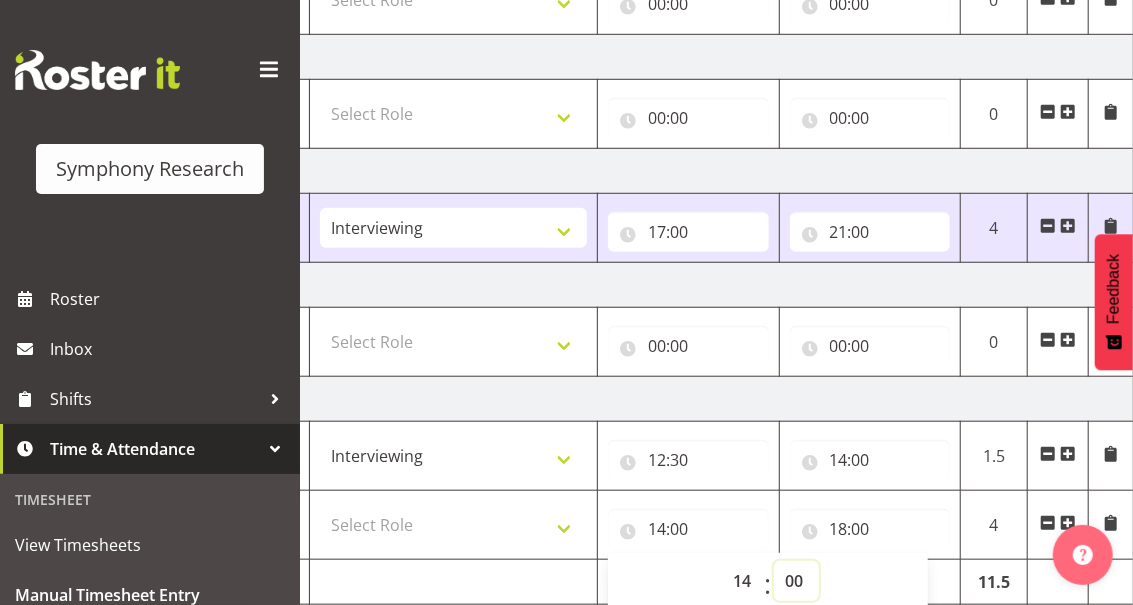 select on "30" 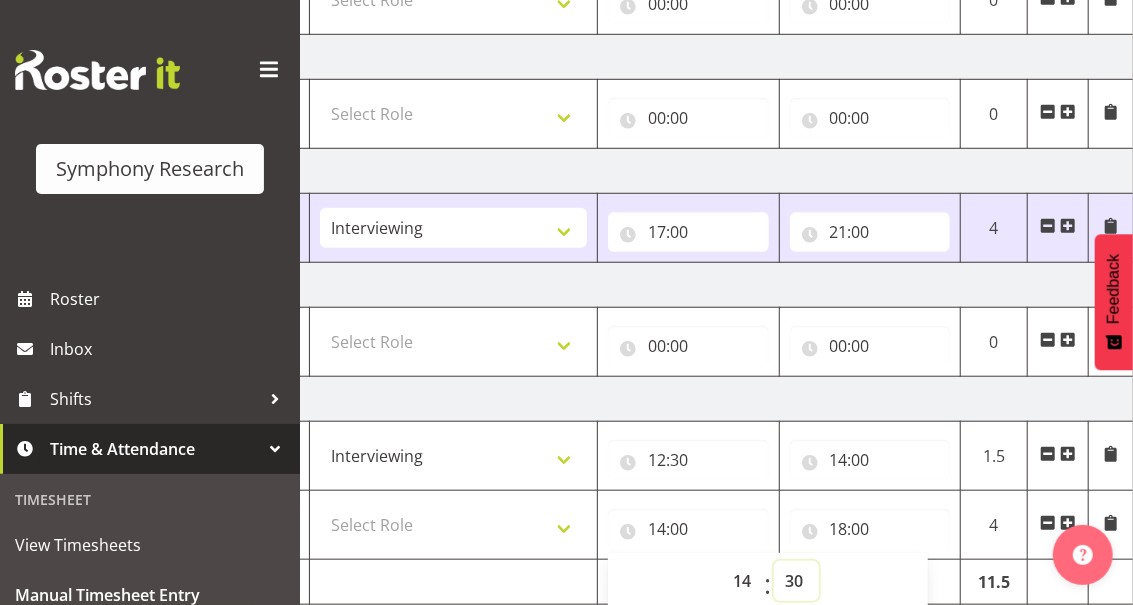 click on "00   01   02   03   04   05   06   07   08   09   10   11   12   13   14   15   16   17   18   19   20   21   22   23   24   25   26   27   28   29   30   31   32   33   34   35   36   37   38   39   40   41   42   43   44   45   46   47   48   49   50   51   52   53   54   55   56   57   58   59" at bounding box center [796, 581] 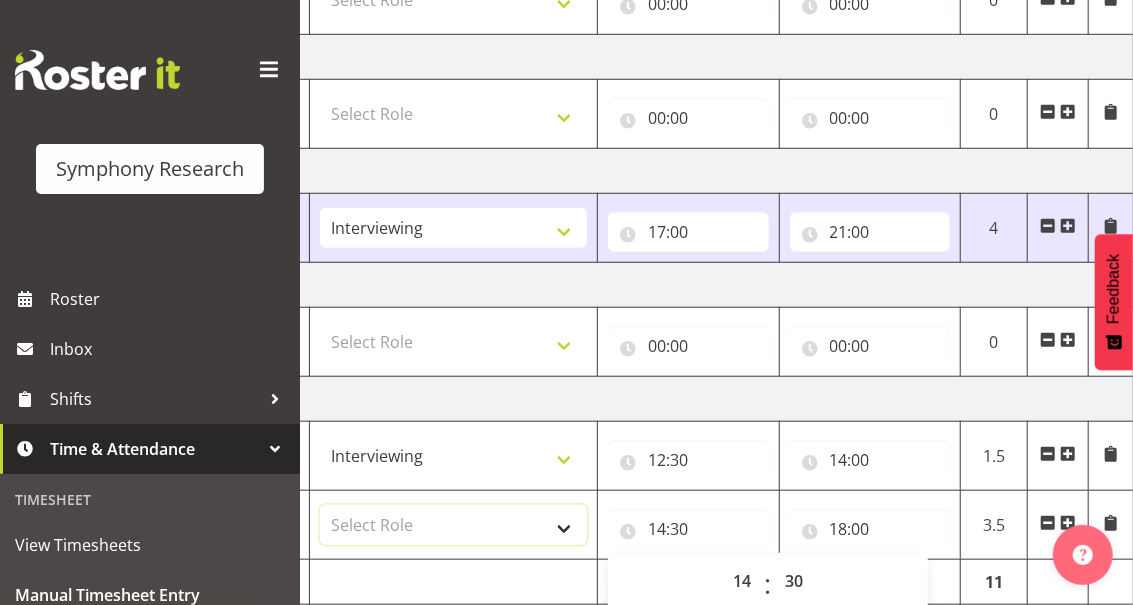 click on "Select Role  Briefing Interviewing" at bounding box center (453, 525) 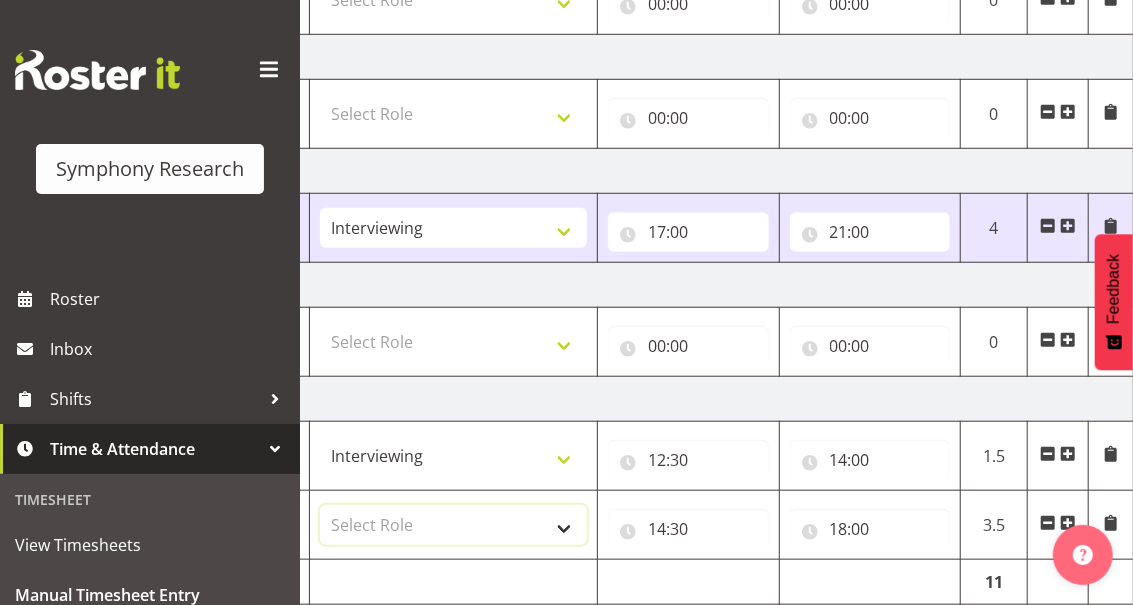 select on "47" 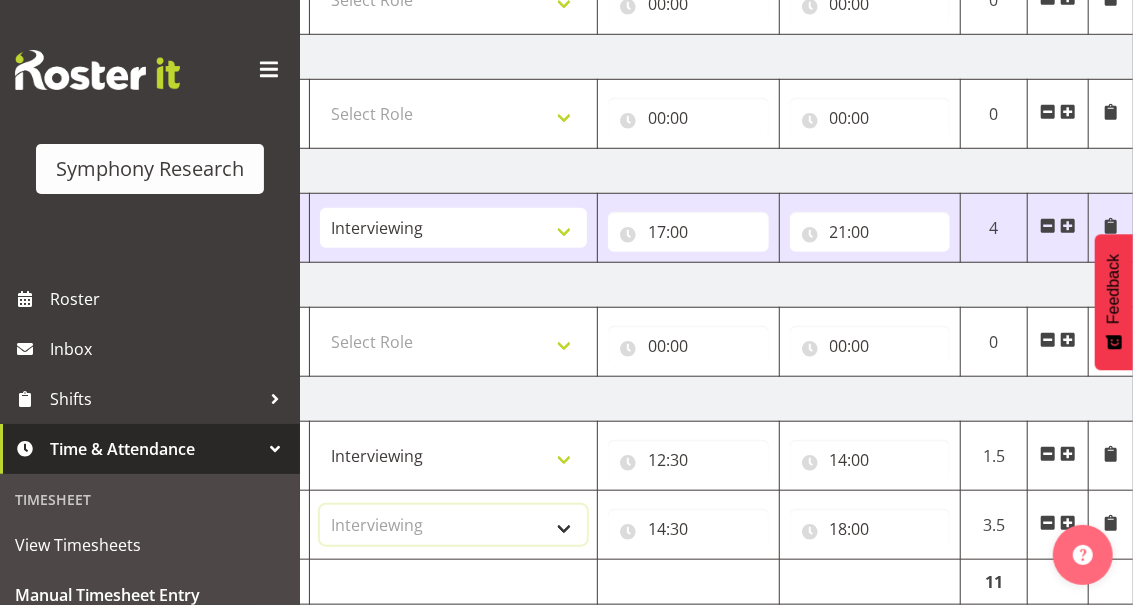 click on "Select Role  Briefing Interviewing" at bounding box center [453, 525] 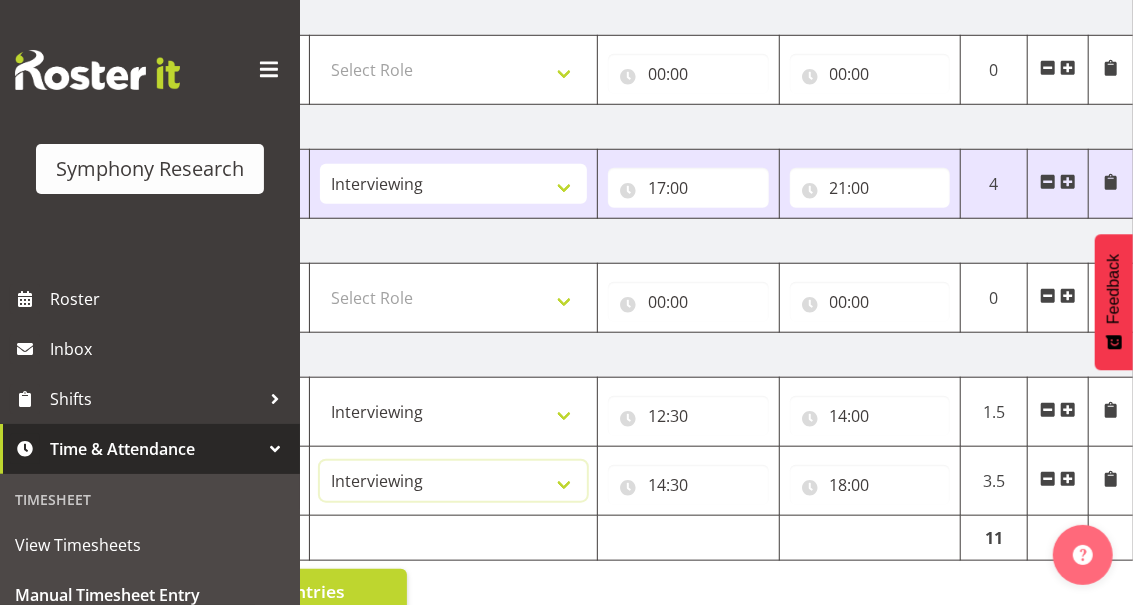 scroll, scrollTop: 691, scrollLeft: 0, axis: vertical 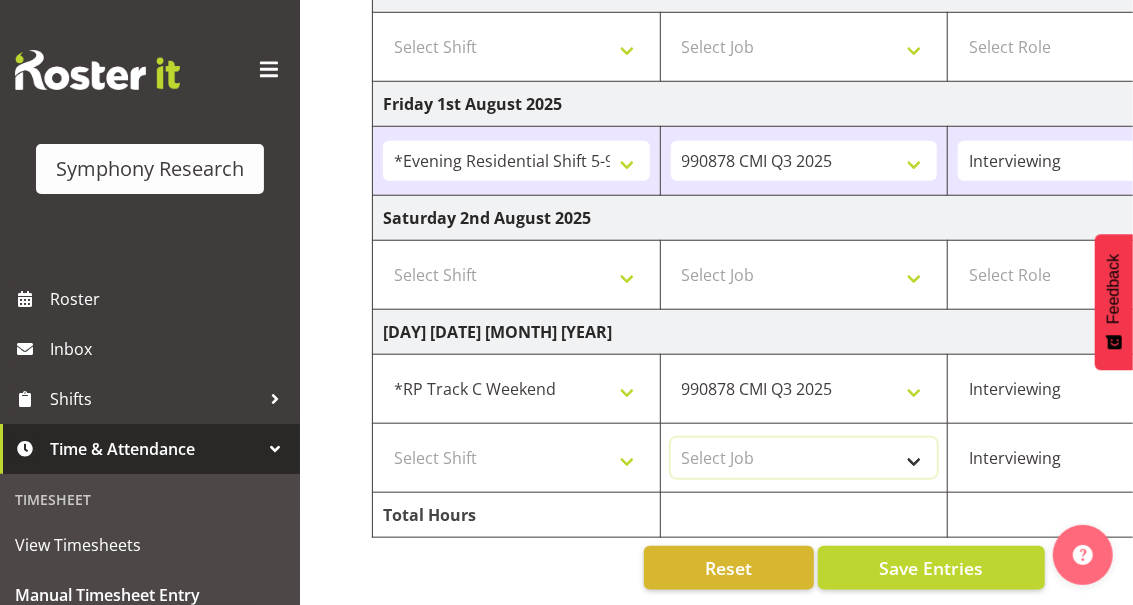 click on "Select Job  550060 IF Admin 553491 World Poll Australia Wave 2 Pretest 2025 553493 World Poll New Zealand Wave 2 Pretest 2025 553500 BFM Jul - Sep 2025 553502 FMG August 2024 990000 General 990821 Goldrush 2024 990846 Toka Tu Ake 2025 990855 FENZ 990878 CMI Q3 2025 990883 Alarms 990888 Rambo Aug 2025 999996 Training 999997 Recruitment & Training 999999 DT" at bounding box center [804, 458] 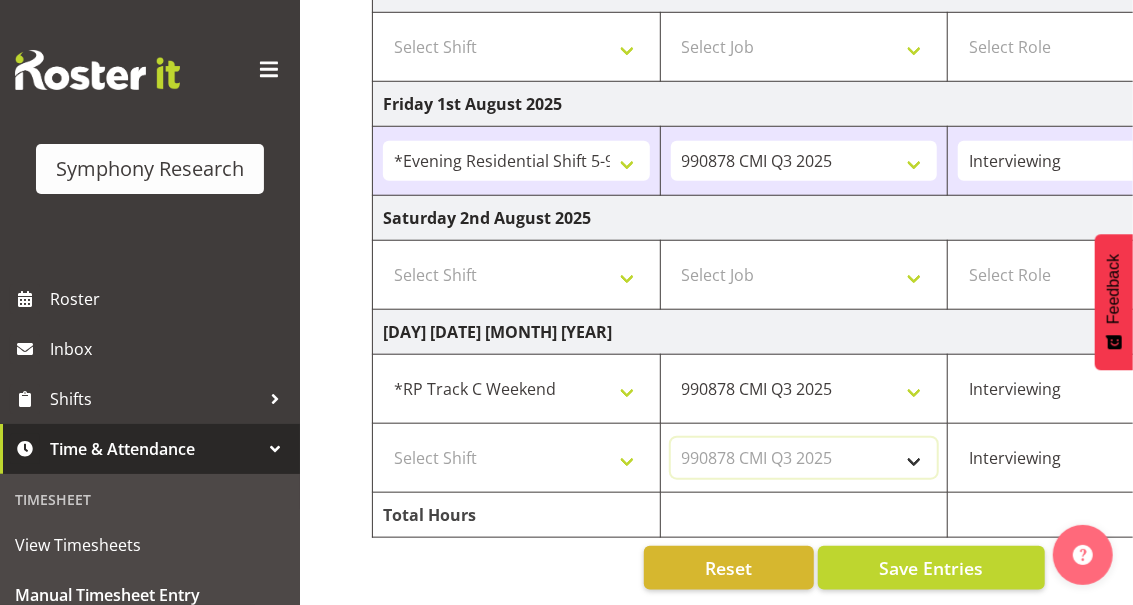 click on "Select Job  550060 IF Admin 553491 World Poll Australia Wave 2 Pretest 2025 553493 World Poll New Zealand Wave 2 Pretest 2025 553500 BFM Jul - Sep 2025 553502 FMG August 2024 990000 General 990821 Goldrush 2024 990846 Toka Tu Ake 2025 990855 FENZ 990878 CMI Q3 2025 990883 Alarms 990888 Rambo Aug 2025 999996 Training 999997 Recruitment & Training 999999 DT" at bounding box center [804, 458] 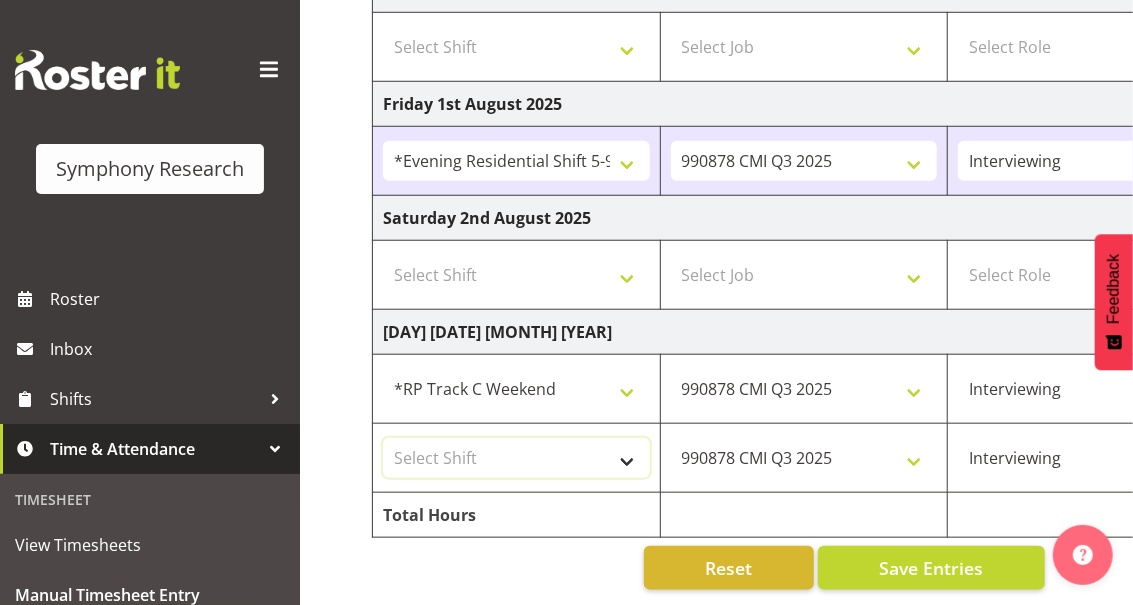click on "Select Shift  !!Weekend Residential    (Roster IT Shift Label) *Business  9/10am ~ 4:30pm *Business Supervisor *Evening Residential Shift 5-9pm *RP Track  C *RP Track C Weekend *RP Weekly/Monthly Tracks *Supervisor Call Centre *Supervisor Evening *Supervisors & Call Centre Weekend RAMBO Weekend Rambo Test WP Aust briefing/training World Poll Aust Late 9p~10:30p World Poll Aust Wkend World Poll NZ  Weekends World Poll NZ Pilot World Poll NZ Wave 2 Pilot World Poll Pilot Aust 9:00~10:30pm" at bounding box center [516, 458] 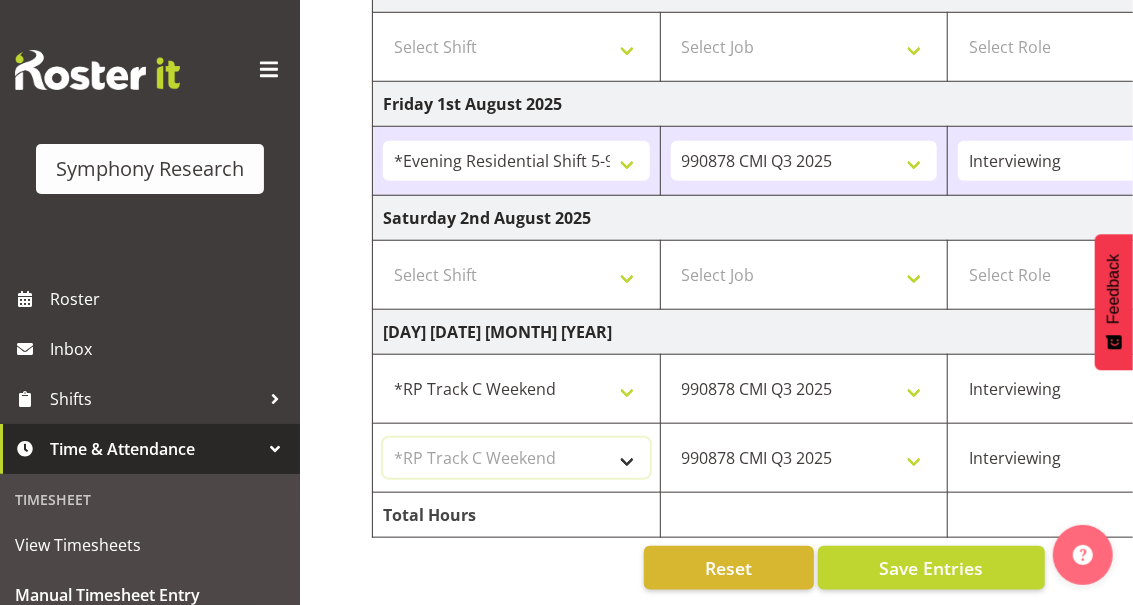 click on "Select Shift  !!Weekend Residential    (Roster IT Shift Label) *Business  9/10am ~ 4:30pm *Business Supervisor *Evening Residential Shift 5-9pm *RP Track  C *RP Track C Weekend *RP Weekly/Monthly Tracks *Supervisor Call Centre *Supervisor Evening *Supervisors & Call Centre Weekend RAMBO Weekend Rambo Test WP Aust briefing/training World Poll Aust Late 9p~10:30p World Poll Aust Wkend World Poll NZ  Weekends World Poll NZ Pilot World Poll NZ Wave 2 Pilot World Poll Pilot Aust 9:00~10:30pm" at bounding box center (516, 458) 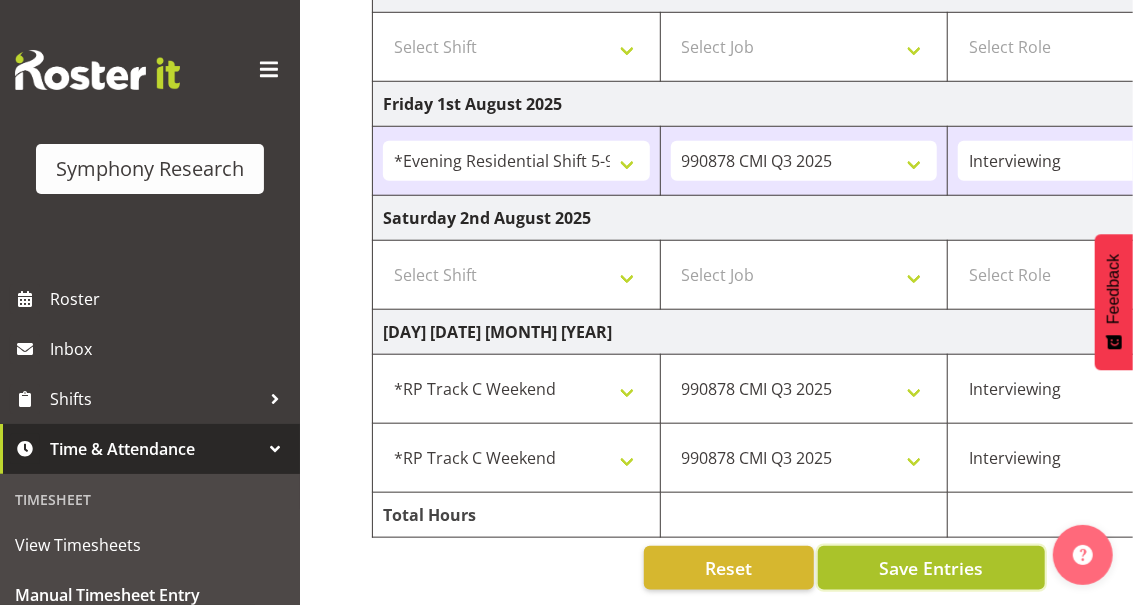 click on "Save
Entries" at bounding box center (931, 568) 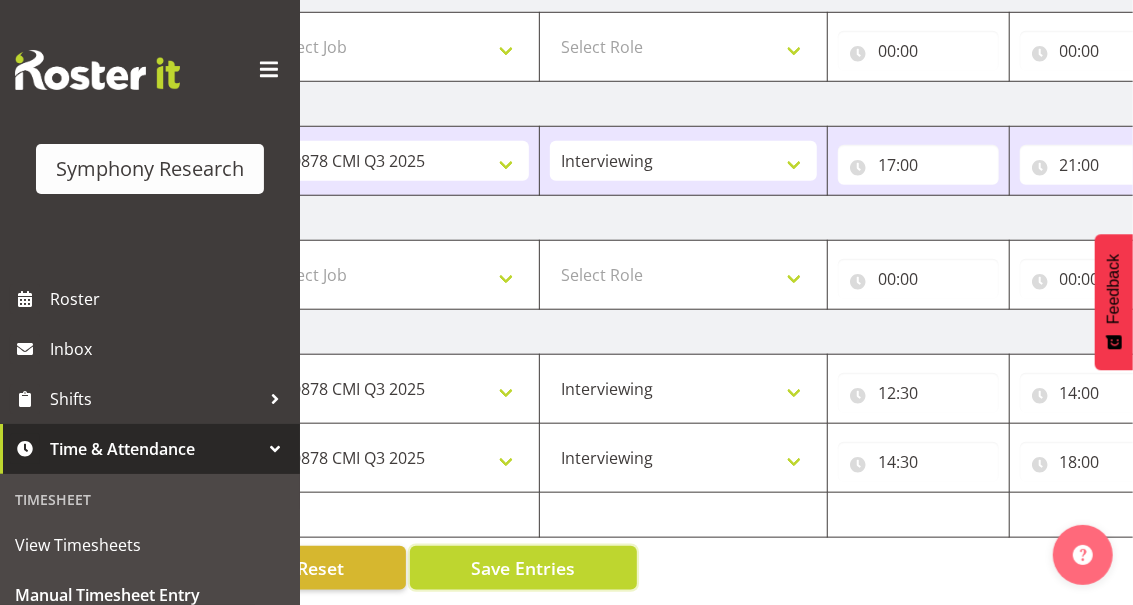 scroll, scrollTop: 0, scrollLeft: 646, axis: horizontal 